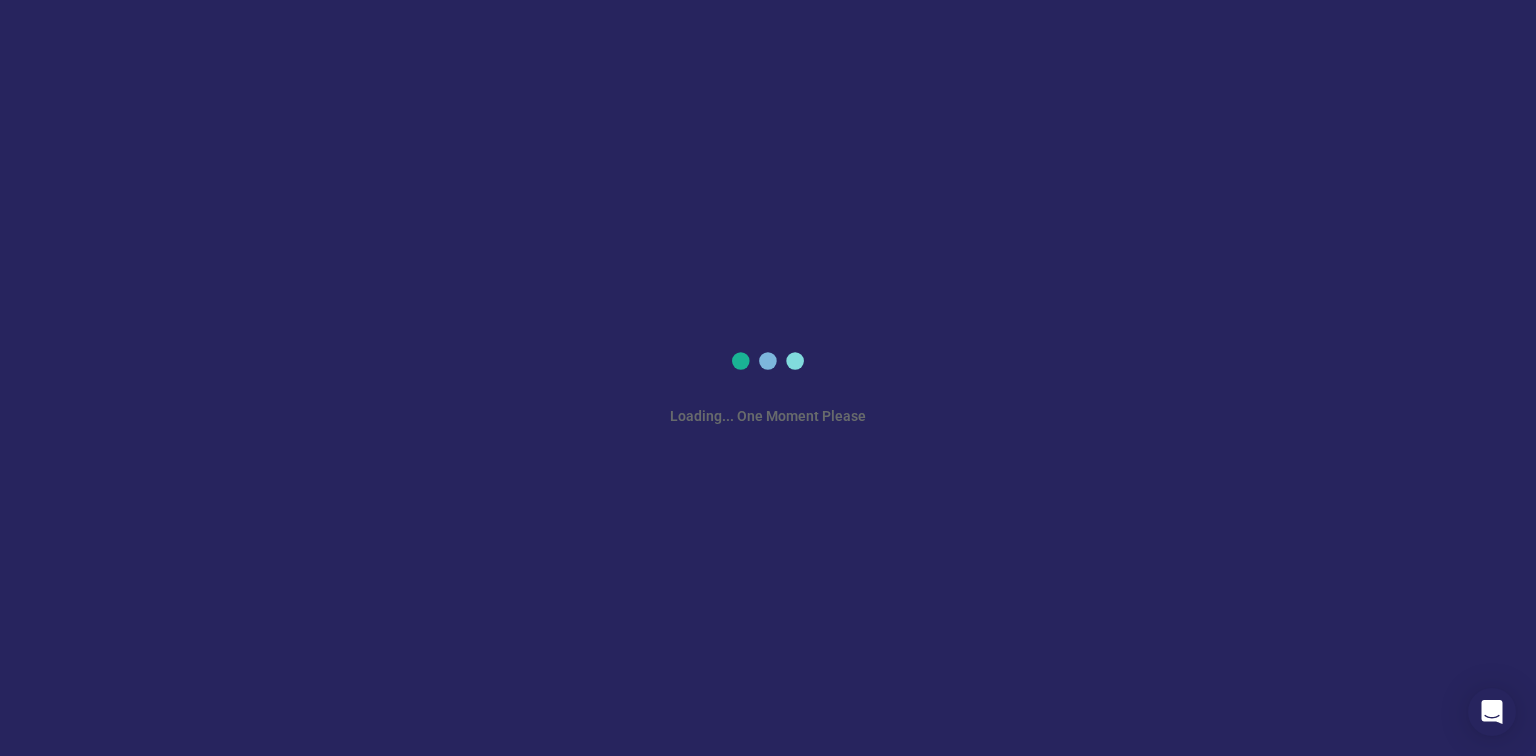 scroll, scrollTop: 0, scrollLeft: 0, axis: both 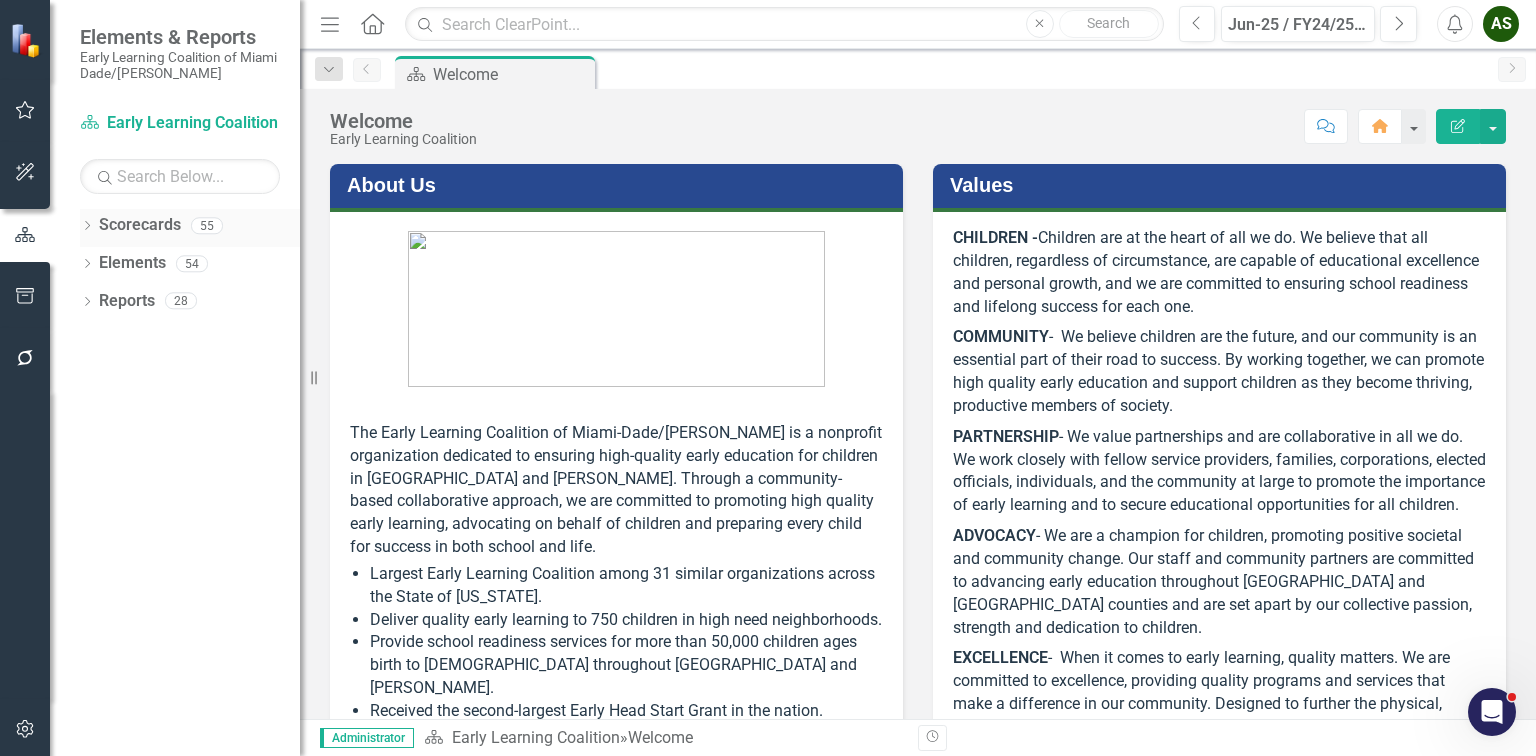 click on "Dropdown Scorecards 55" at bounding box center (190, 228) 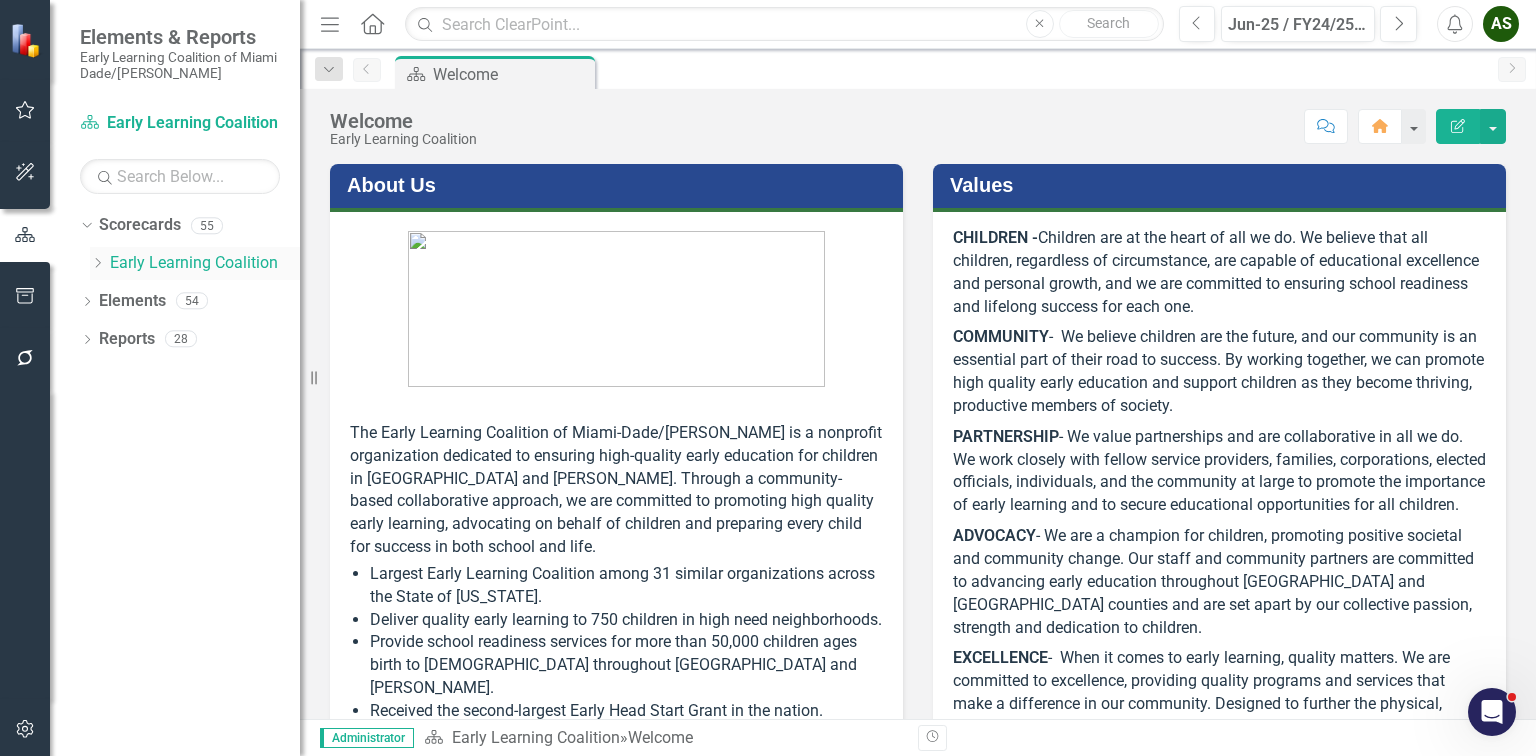 click on "Dropdown" 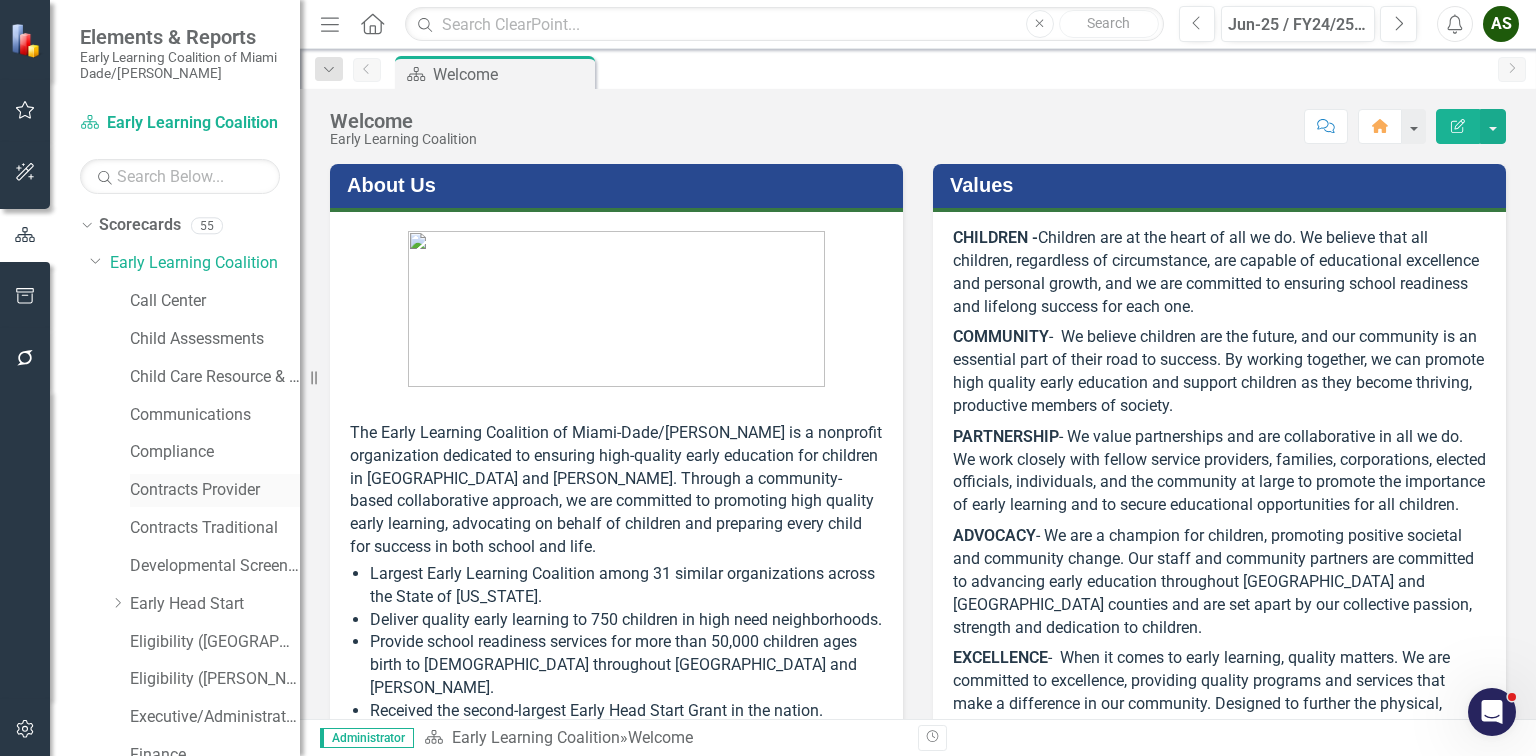 scroll, scrollTop: 80, scrollLeft: 0, axis: vertical 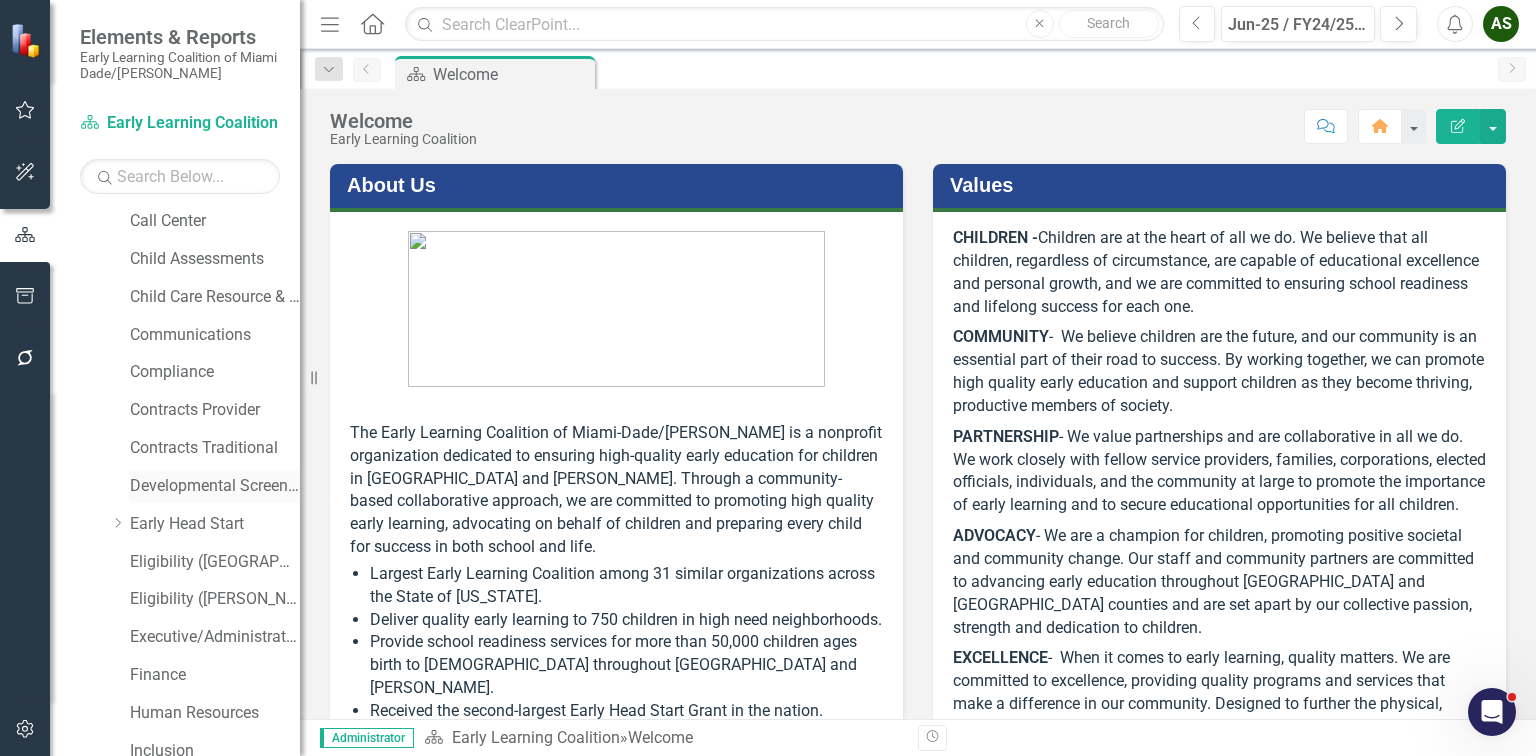 click on "Developmental Screening Compliance" at bounding box center [215, 486] 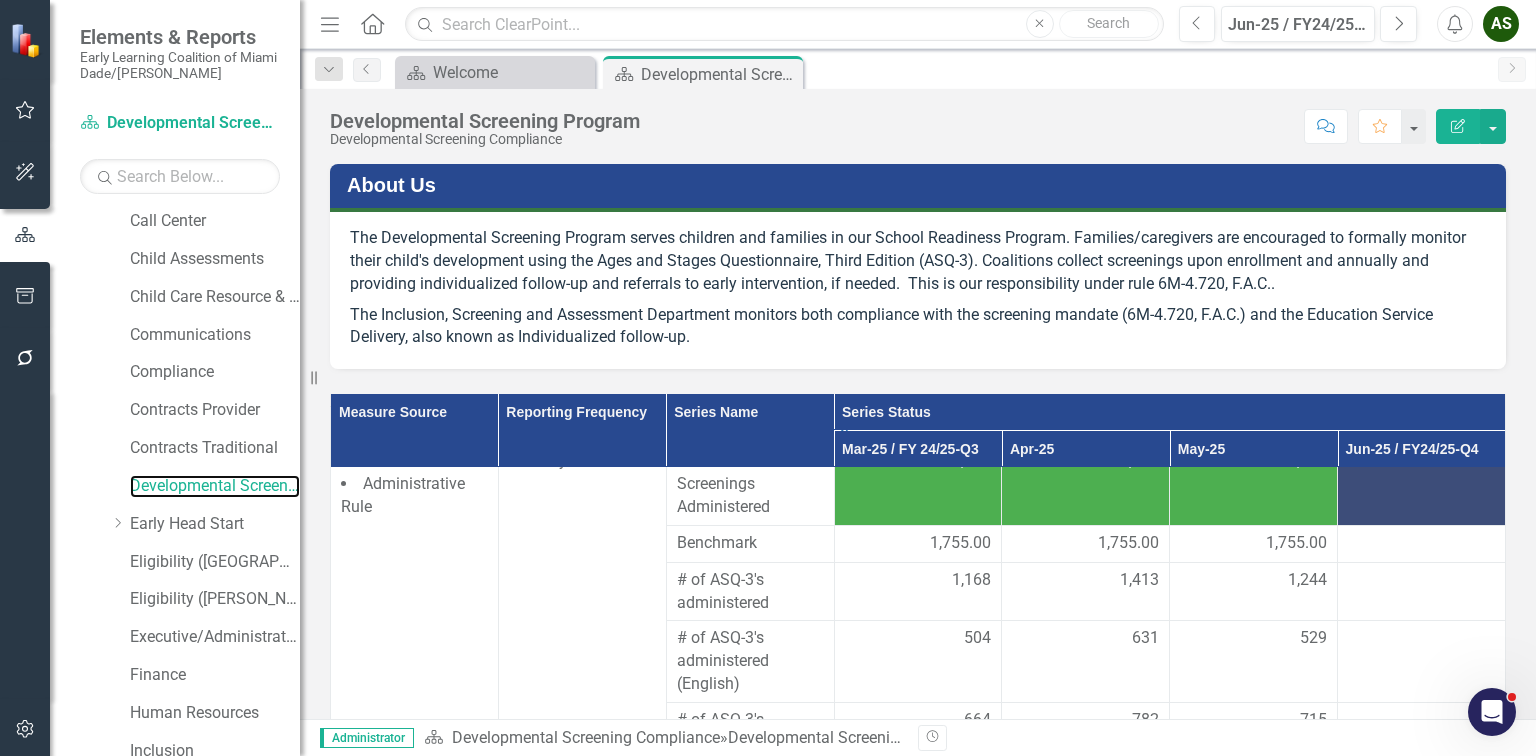 scroll, scrollTop: 0, scrollLeft: 0, axis: both 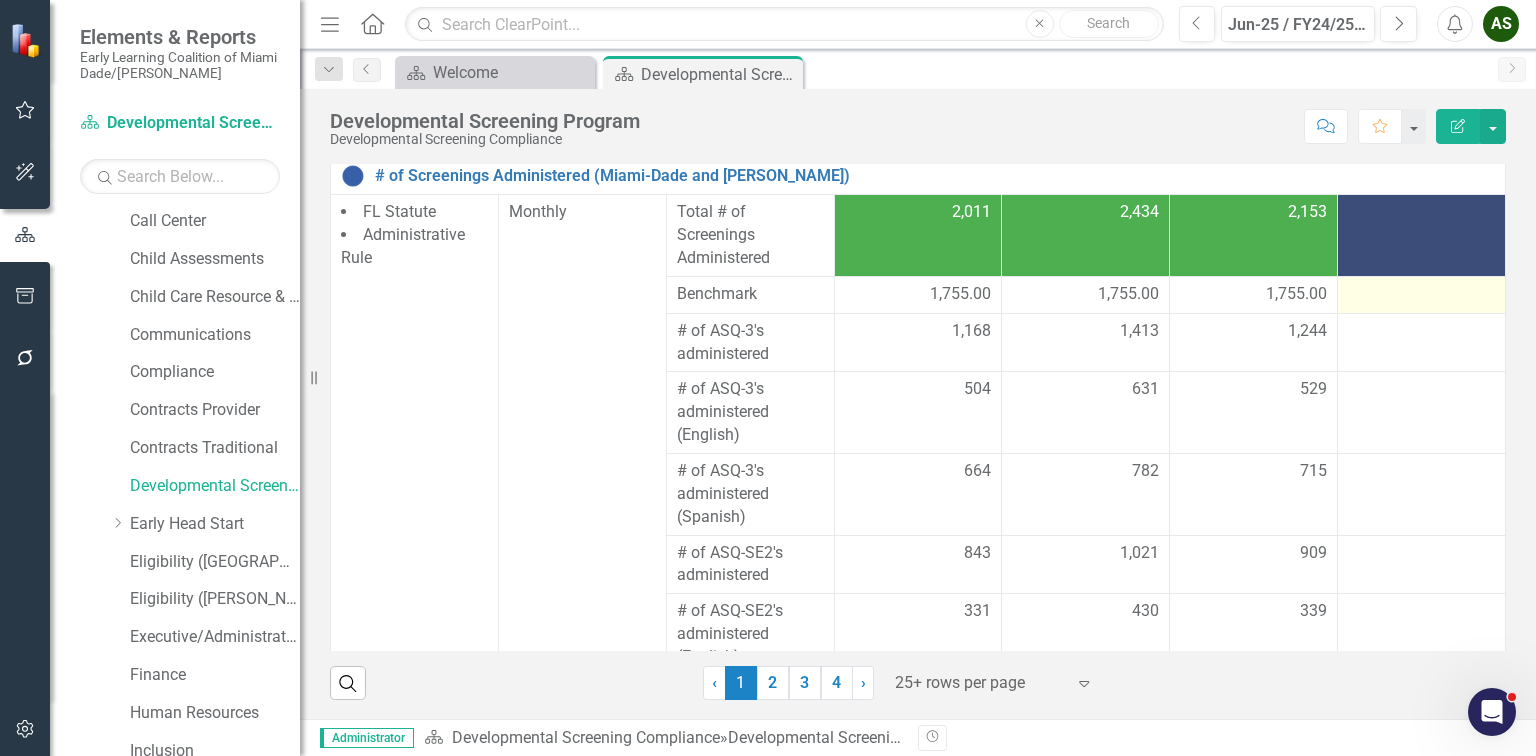 click at bounding box center [1421, 295] 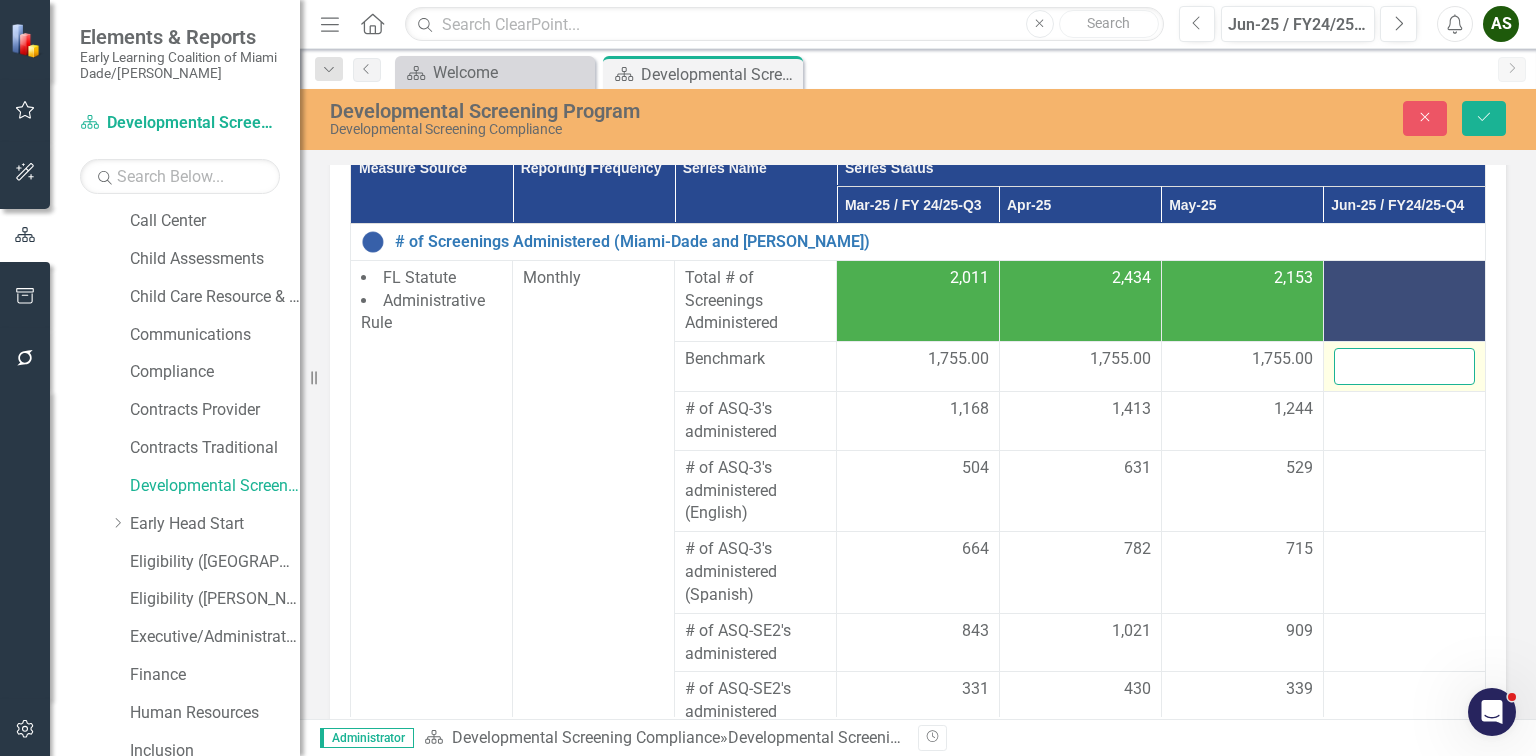 click at bounding box center [1404, 366] 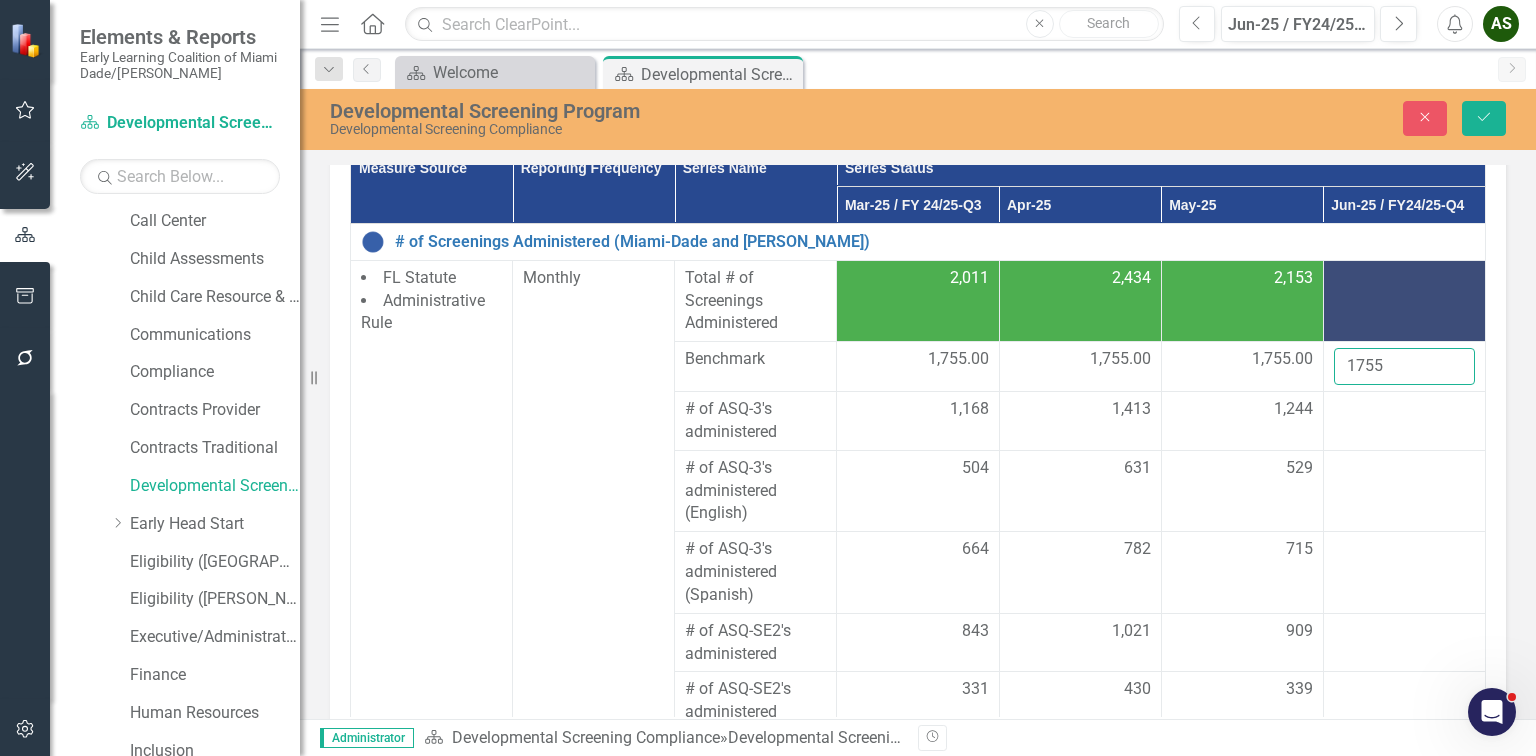 type on "1755" 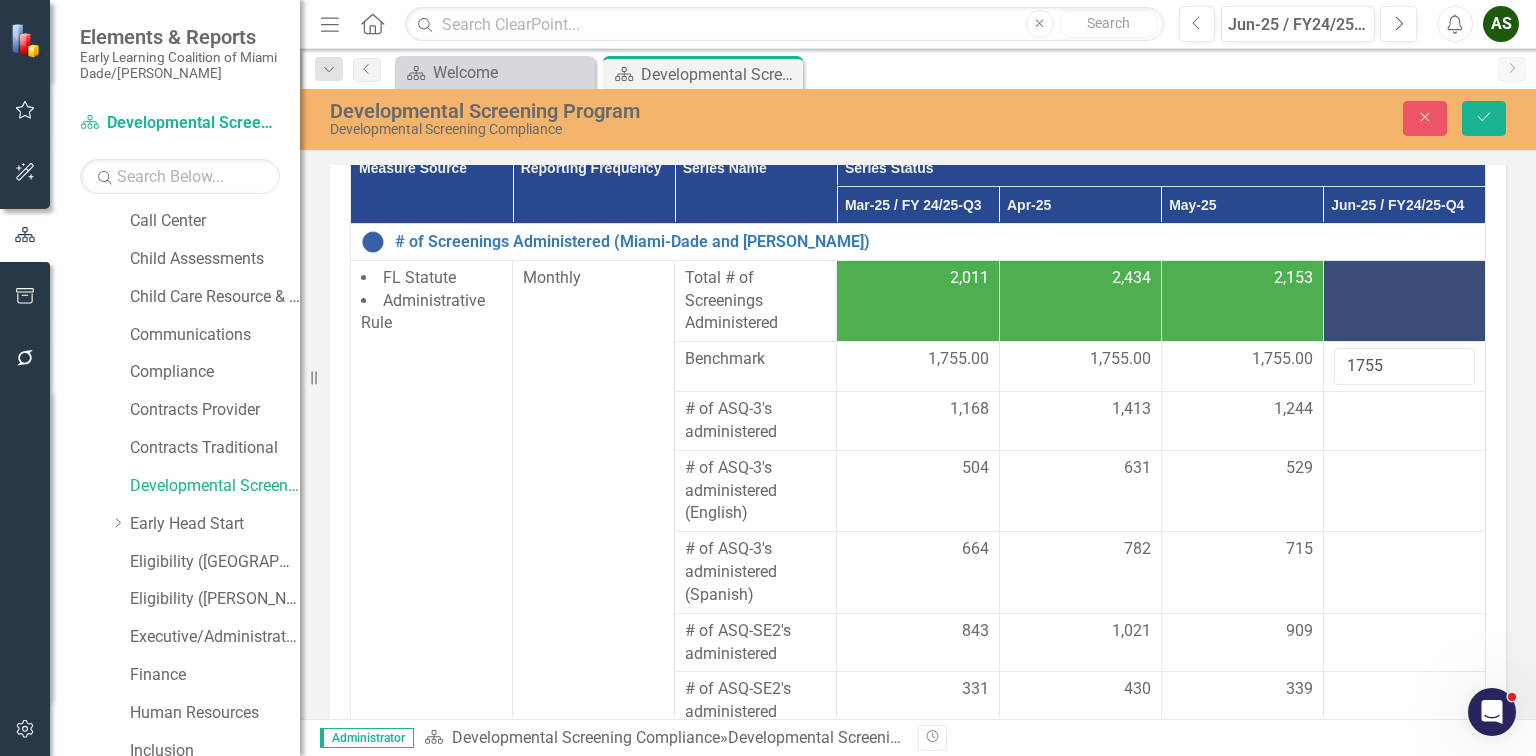 click at bounding box center [1404, 410] 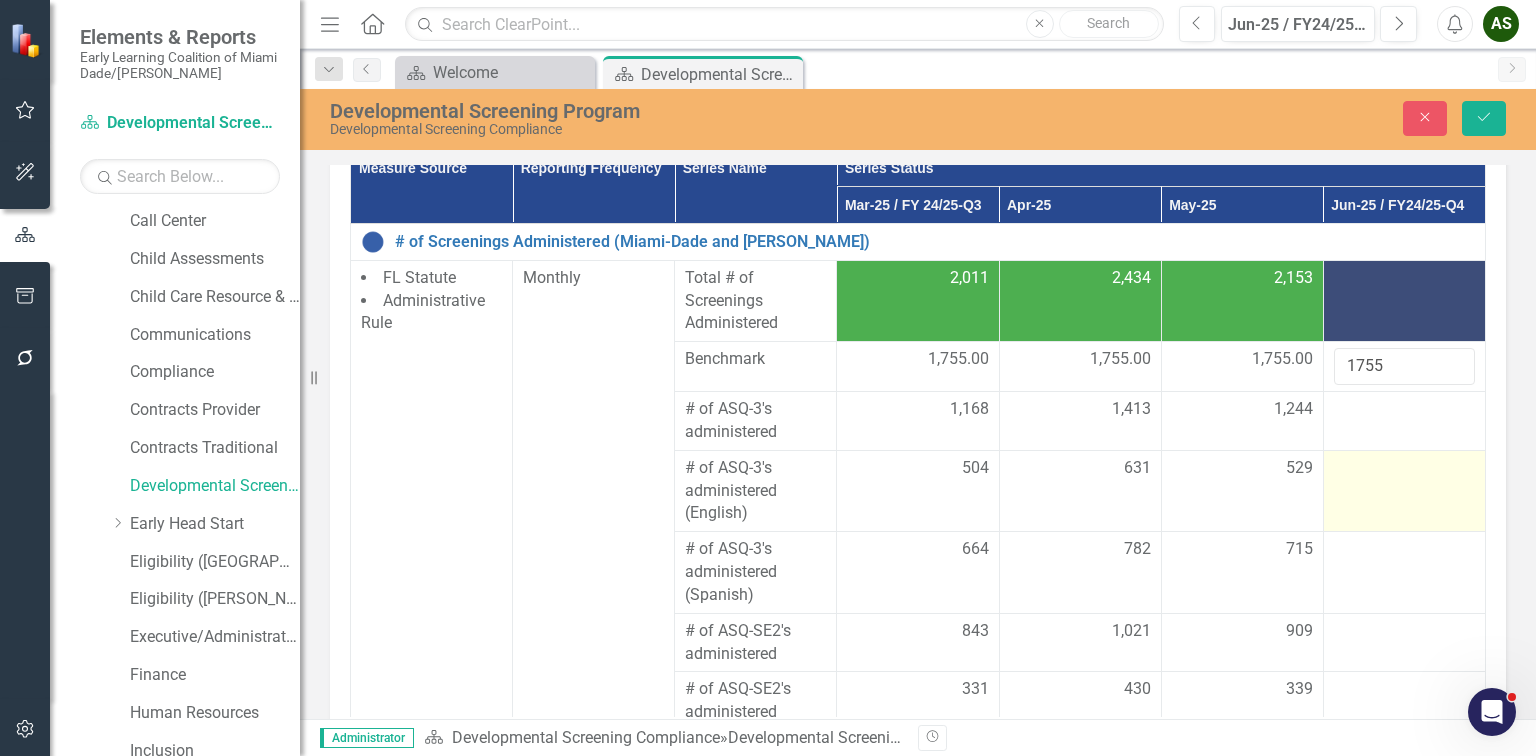 click at bounding box center (1404, 491) 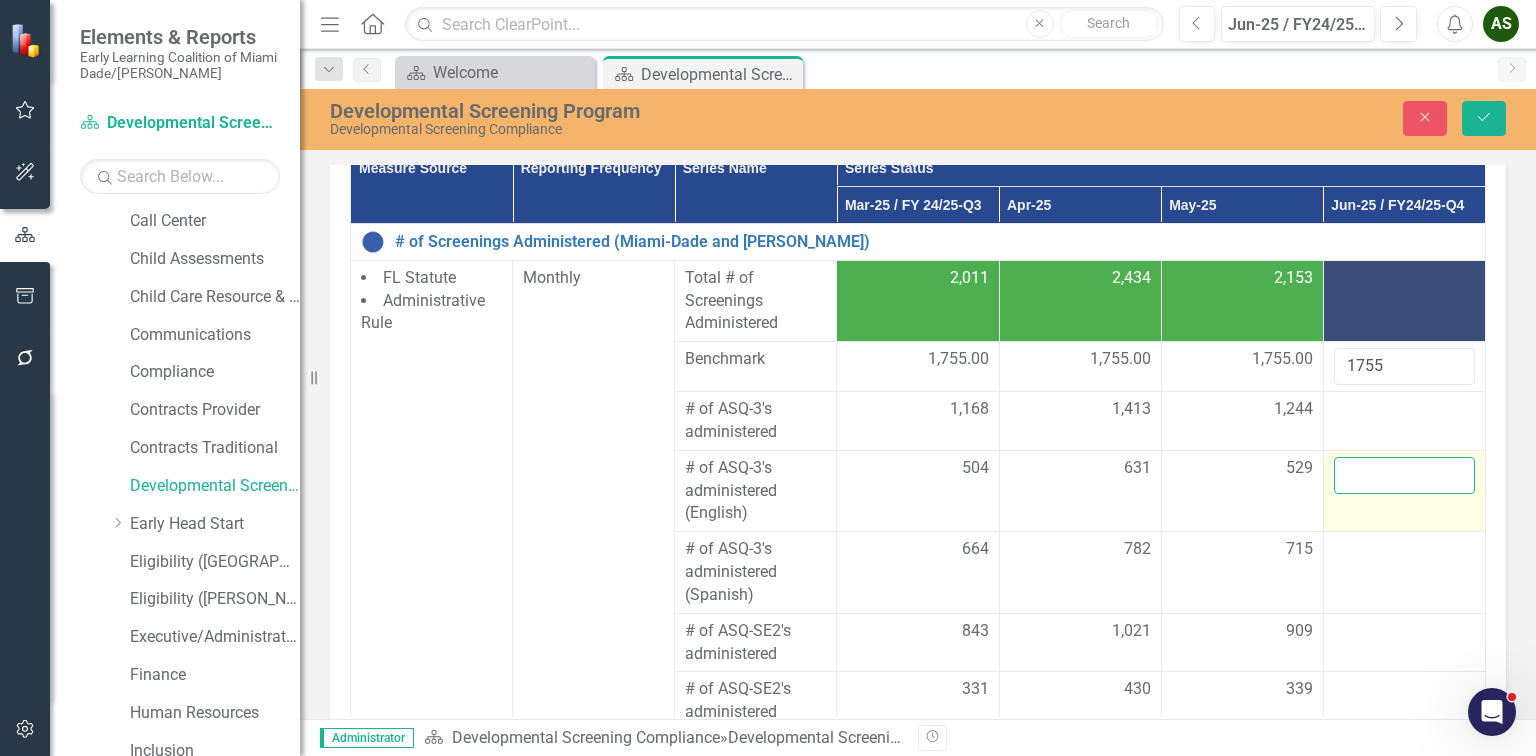click at bounding box center (1404, 475) 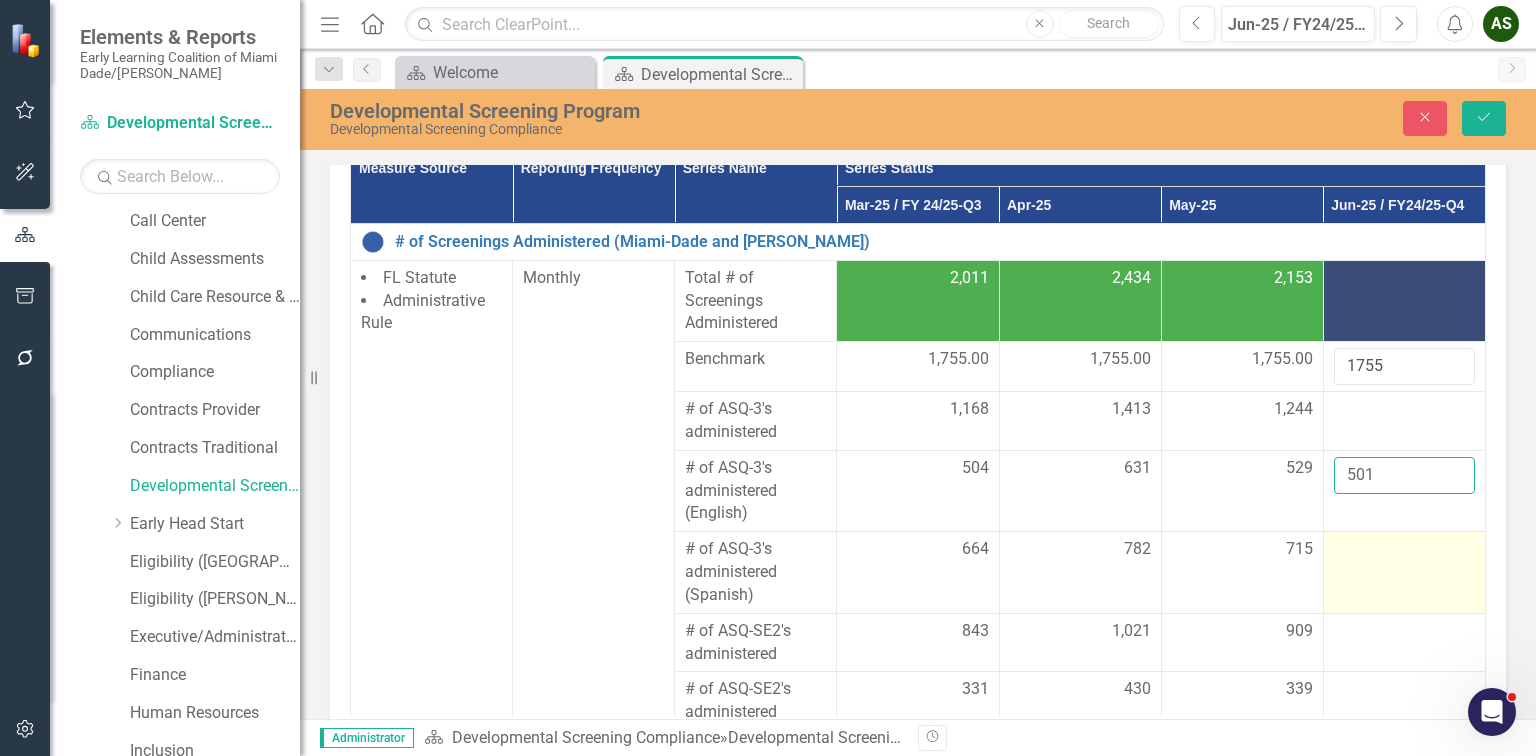 type on "501" 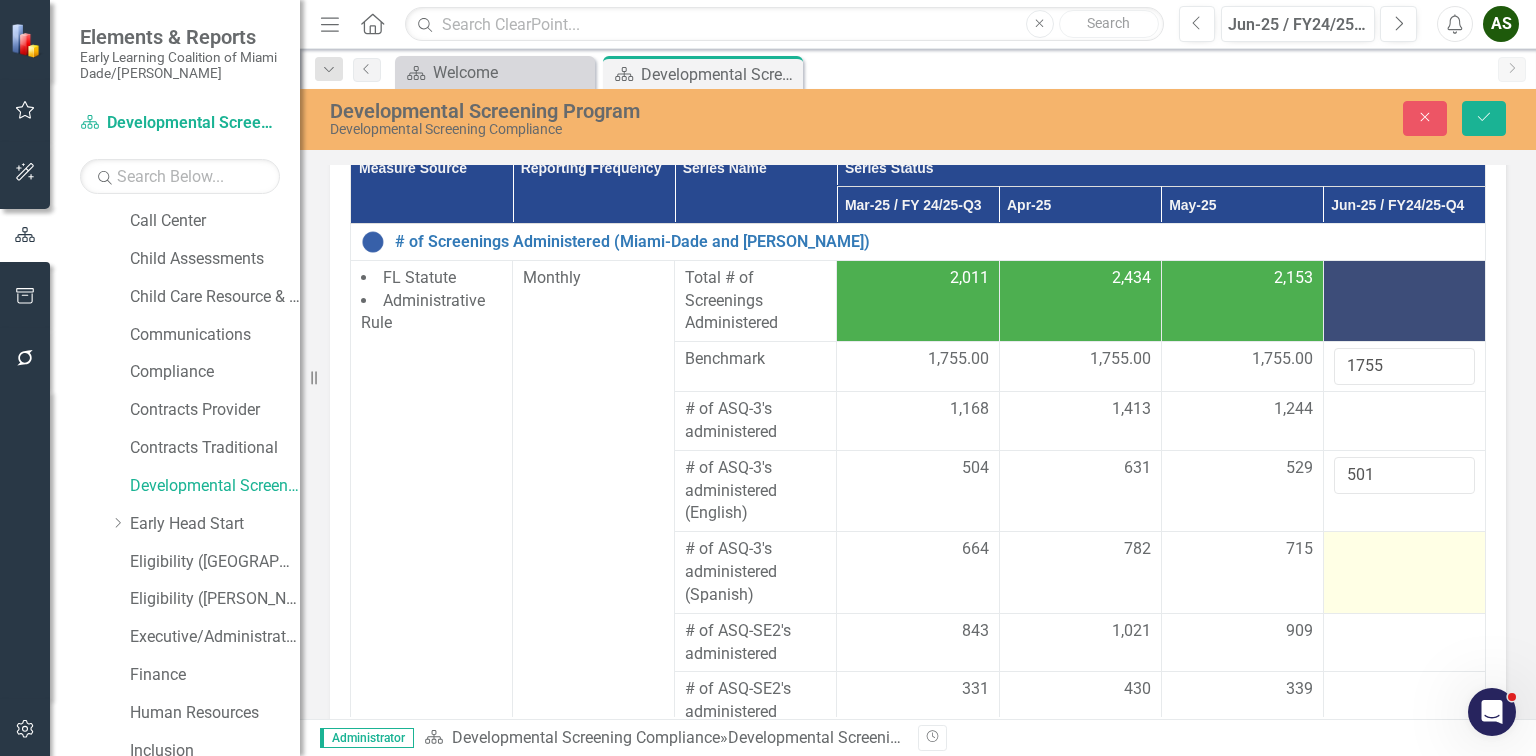click at bounding box center [1404, 550] 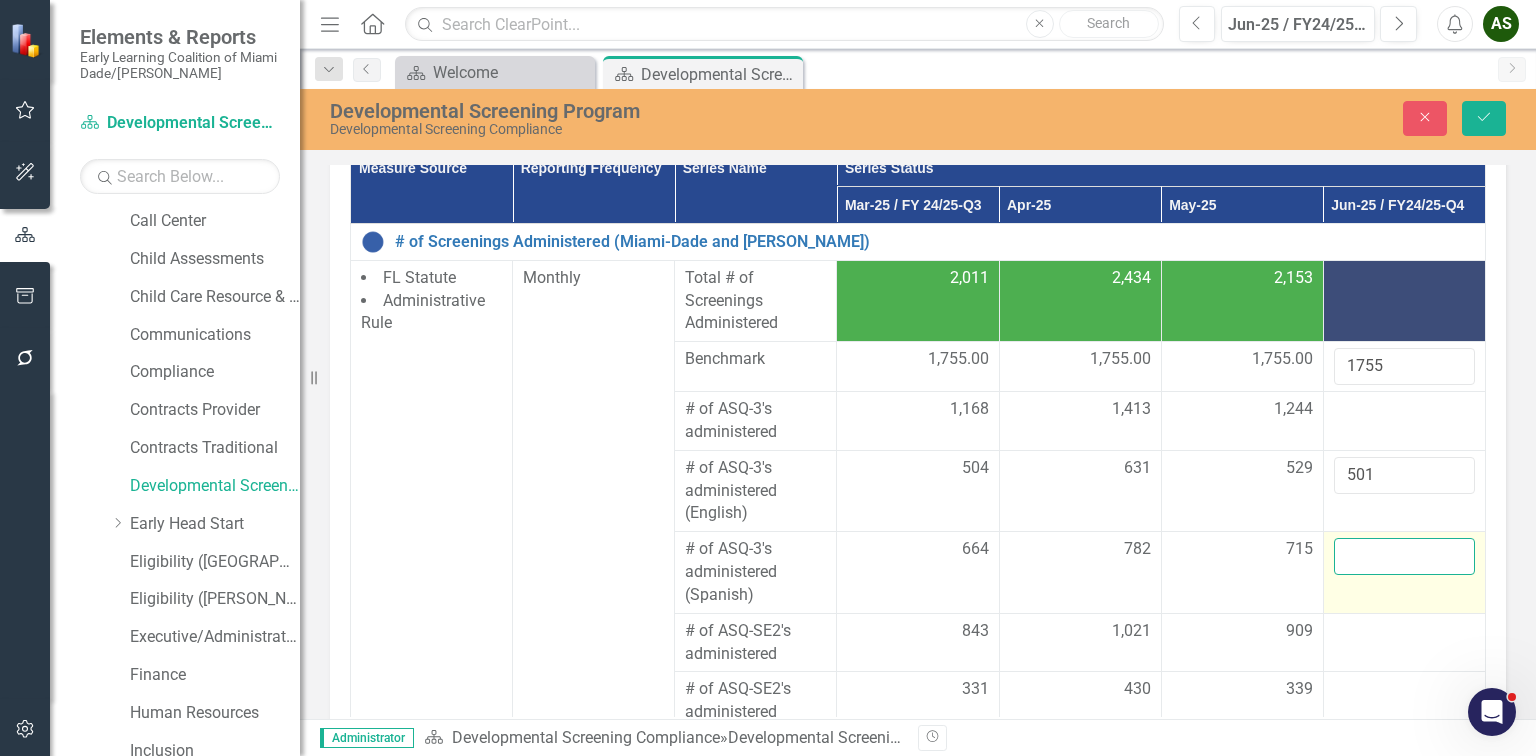 click at bounding box center (1404, 556) 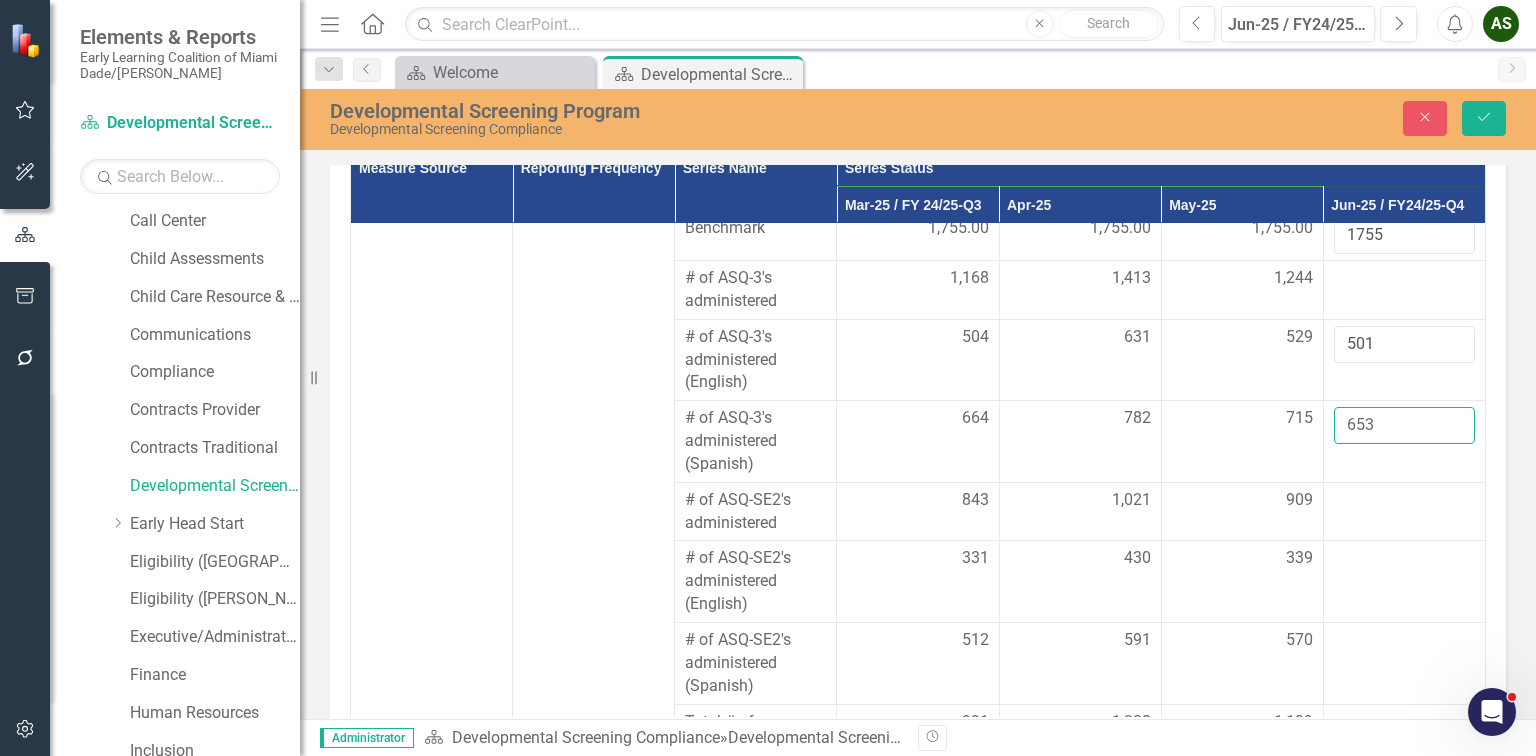 scroll, scrollTop: 160, scrollLeft: 0, axis: vertical 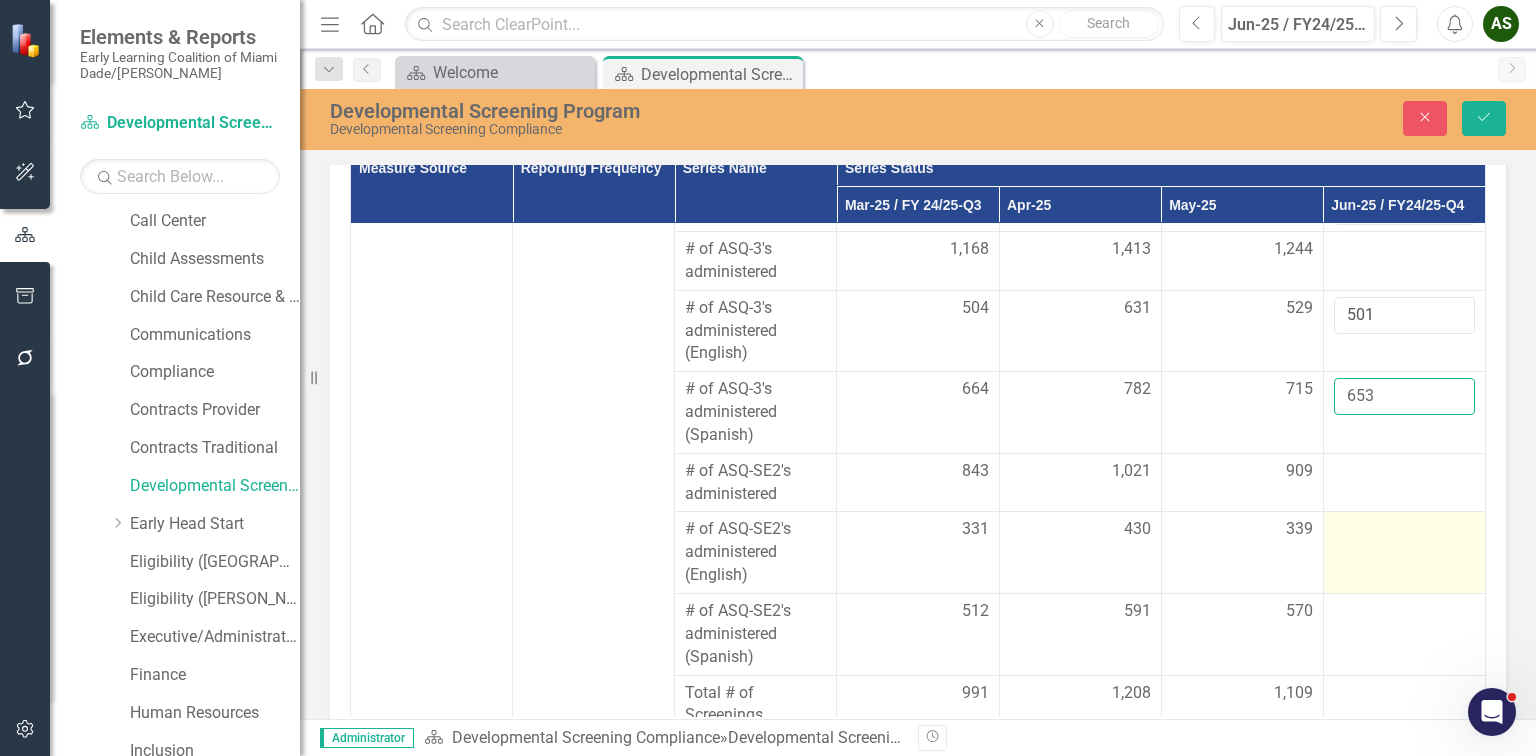 type on "653" 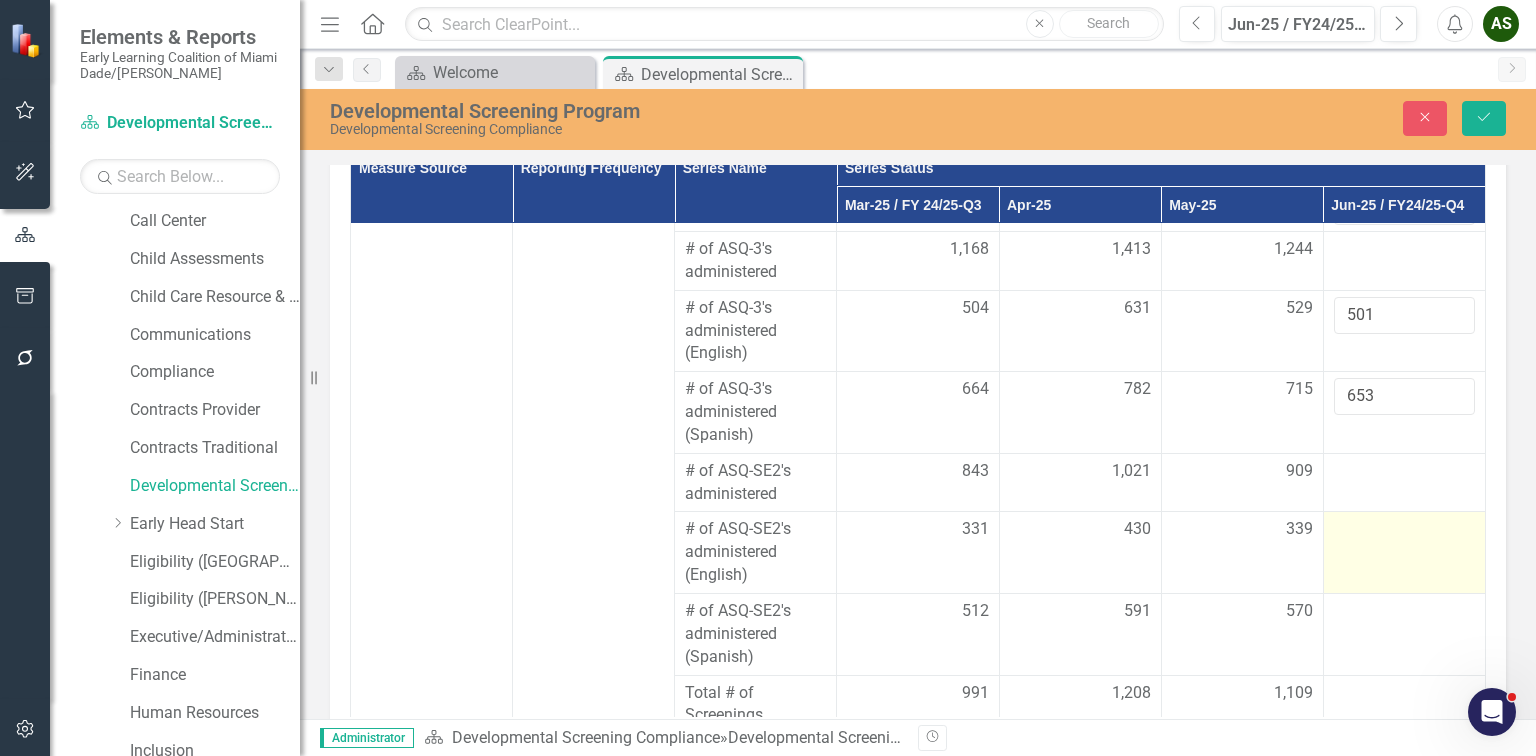 click at bounding box center [1404, 530] 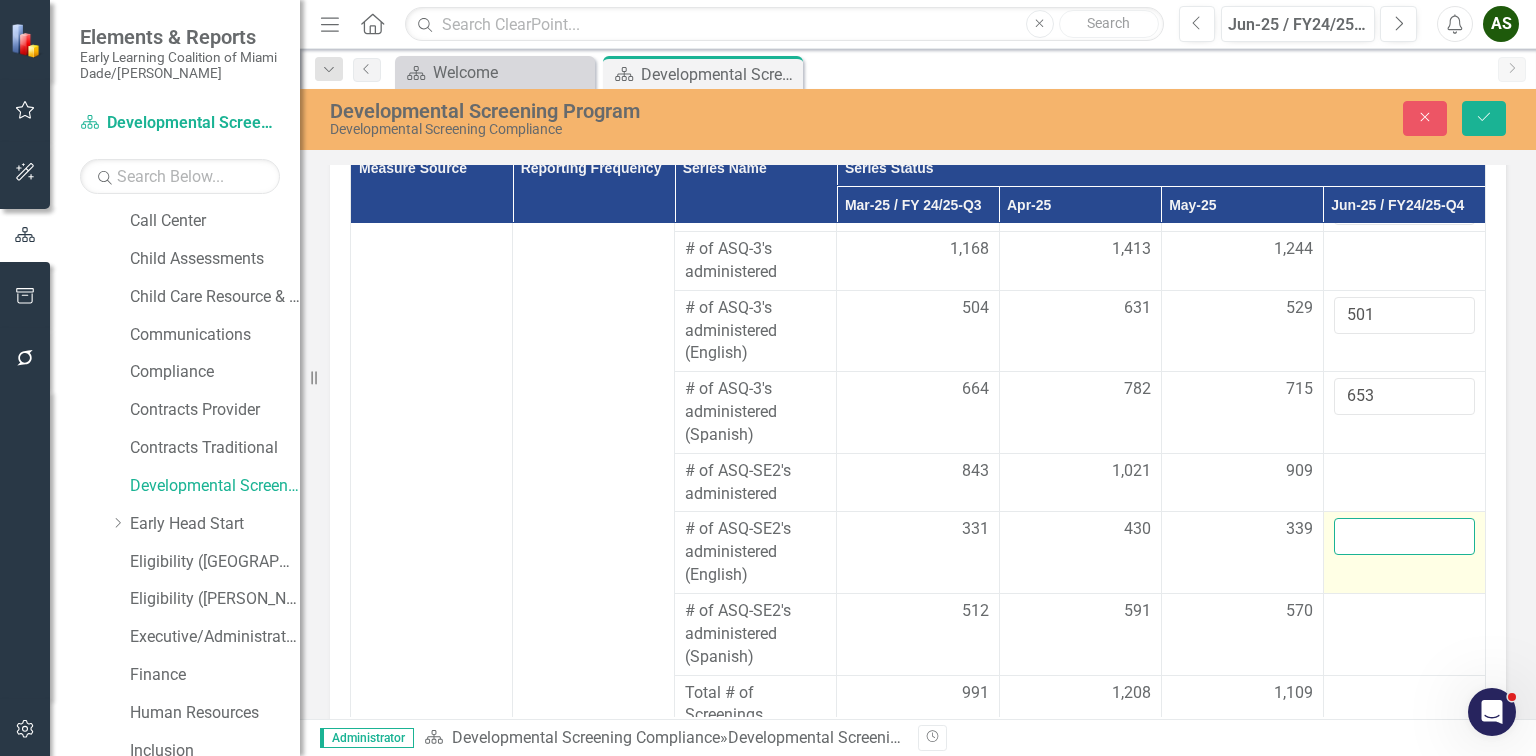 click at bounding box center (1404, 536) 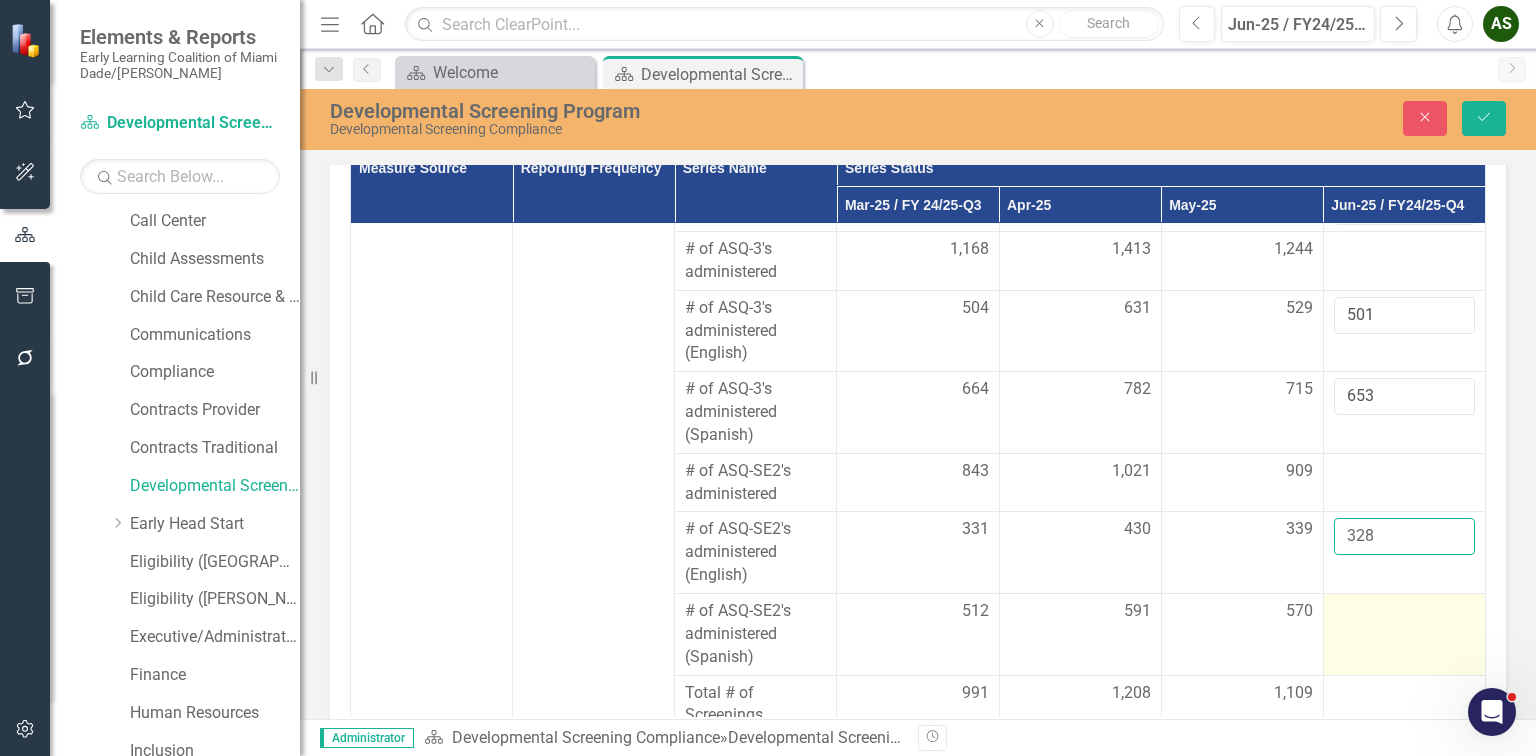 type on "328" 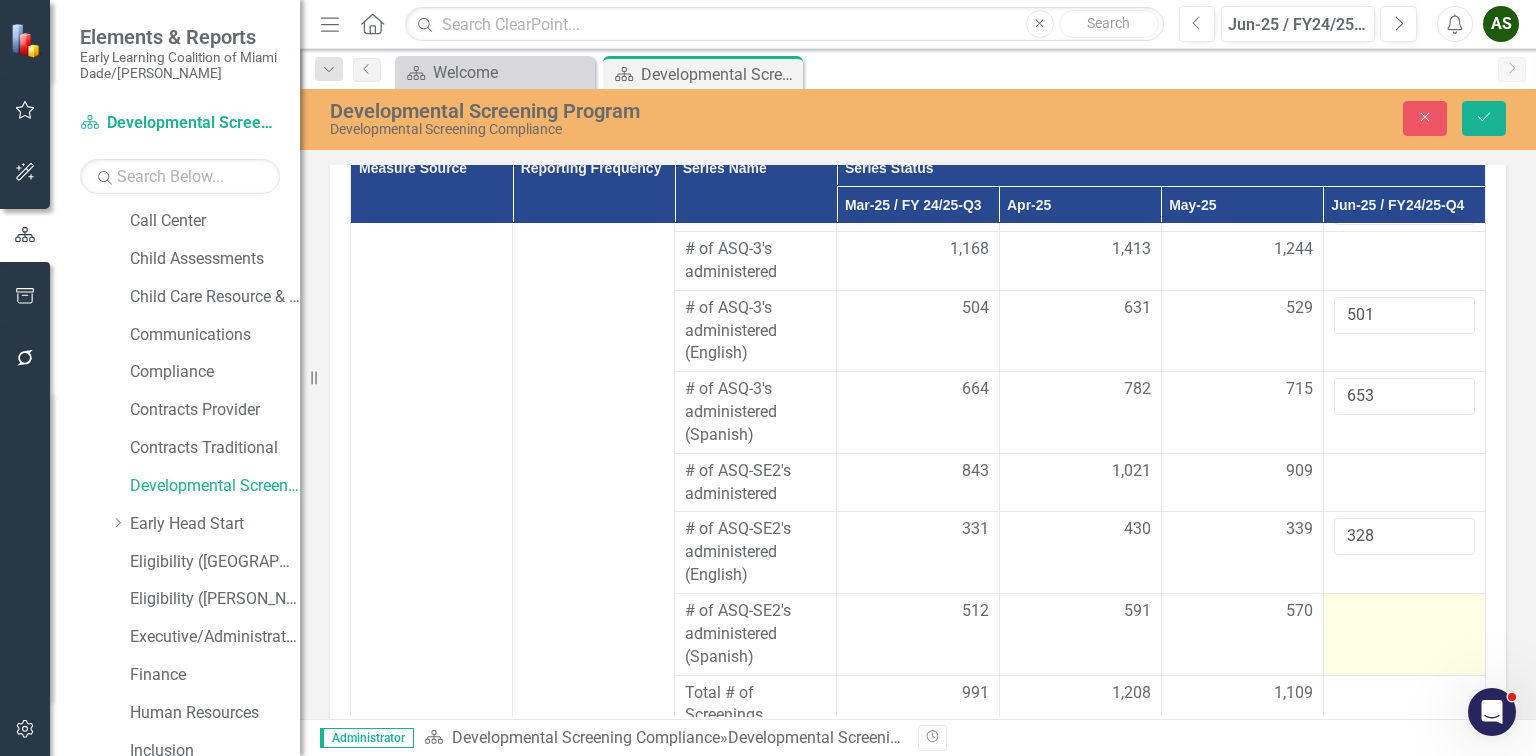 click at bounding box center (1404, 635) 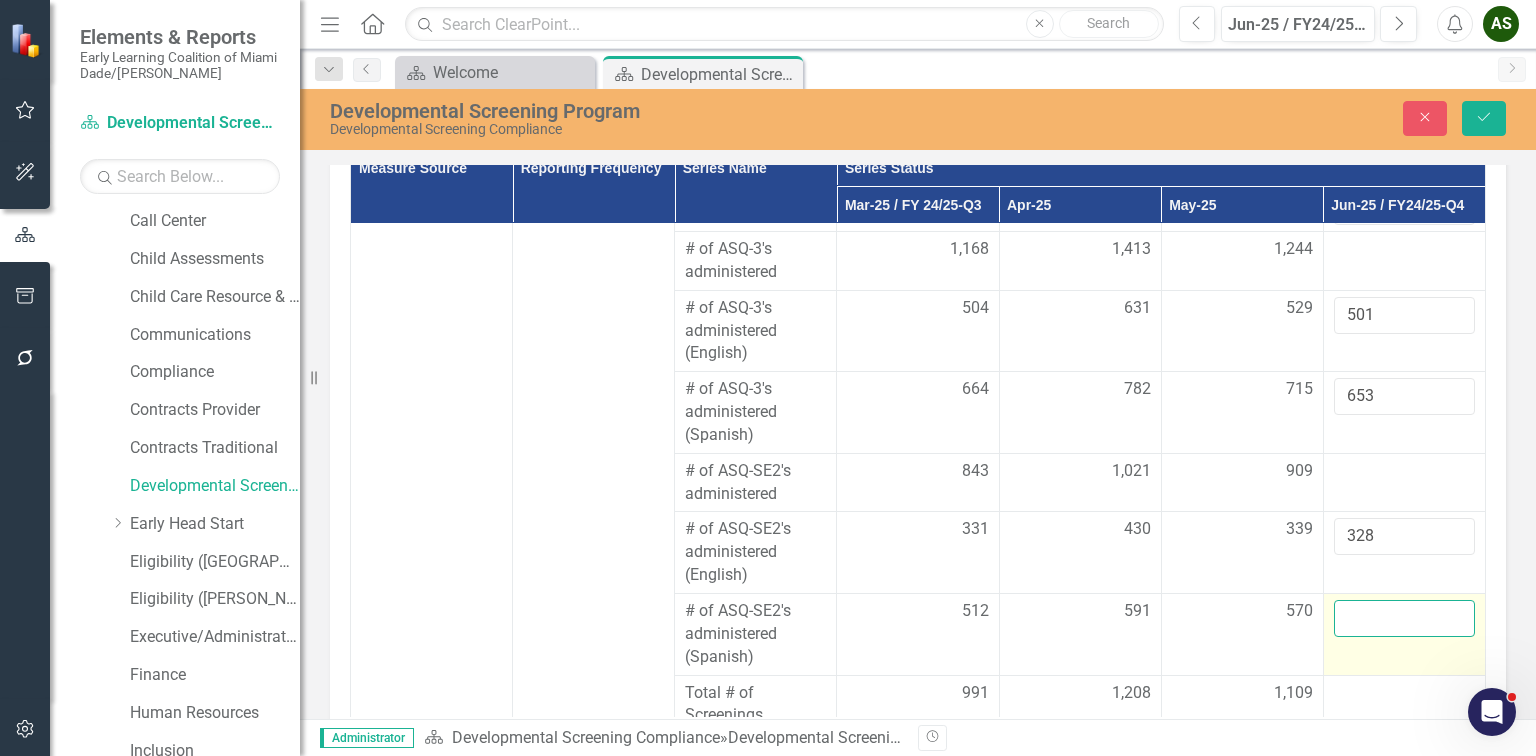 click at bounding box center [1404, 618] 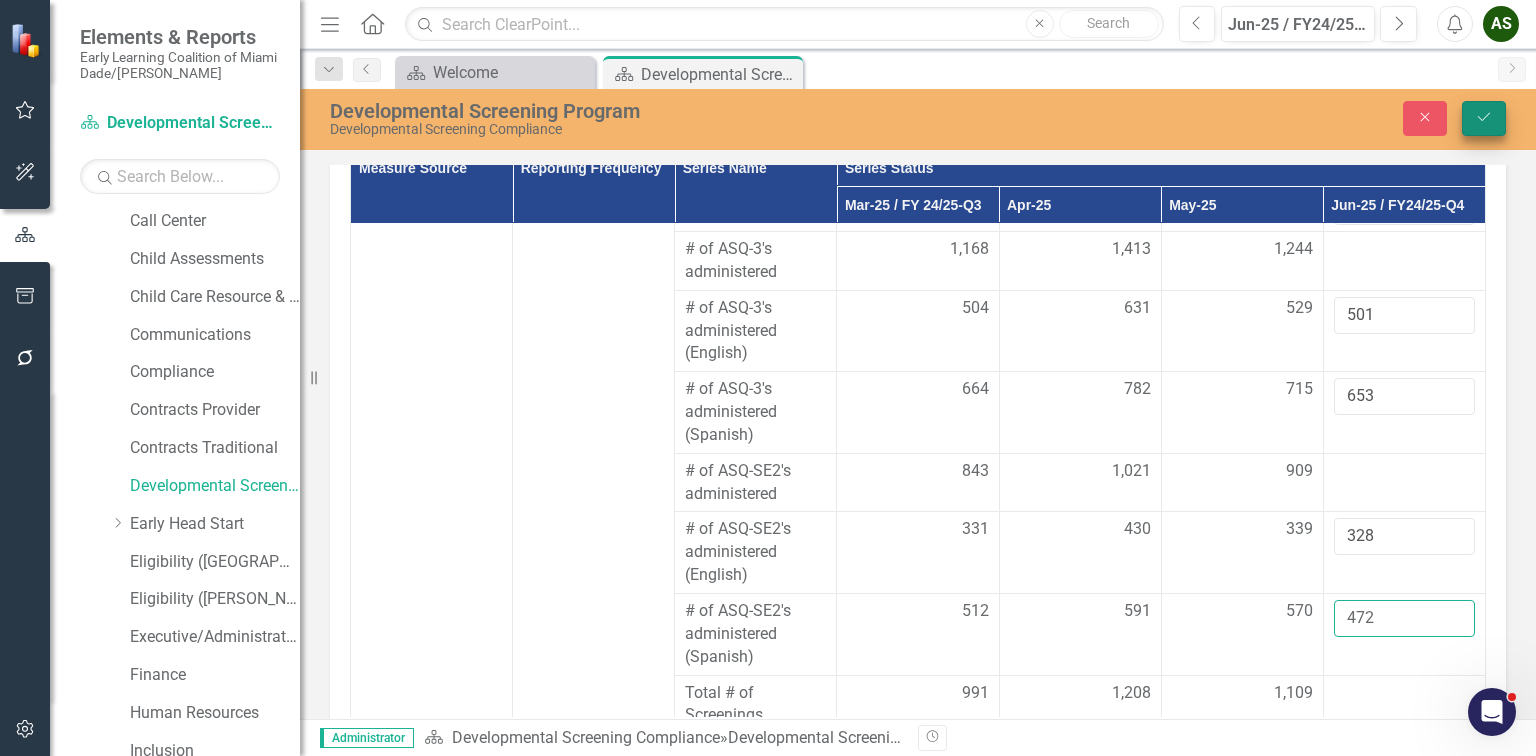 type on "472" 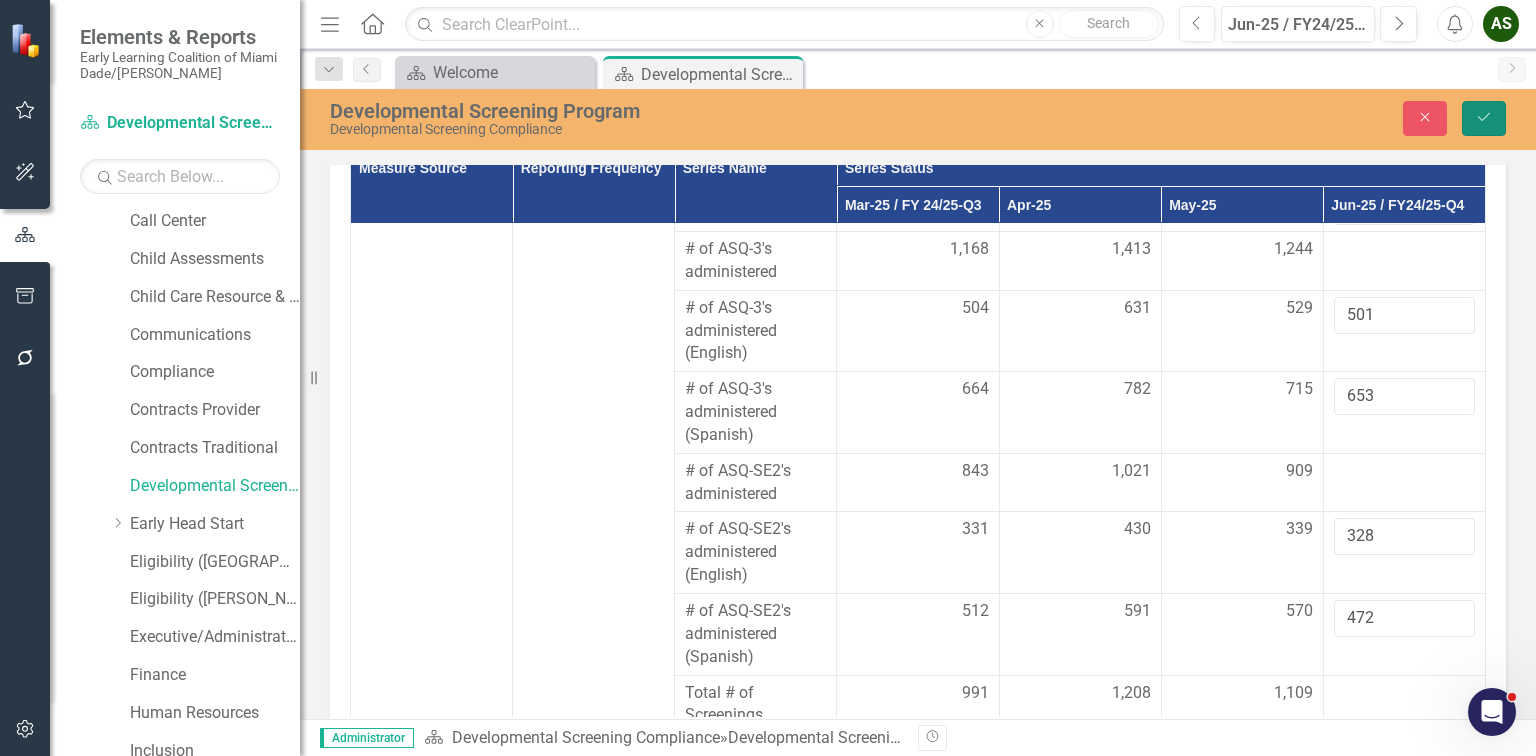 click on "Save" at bounding box center (1484, 118) 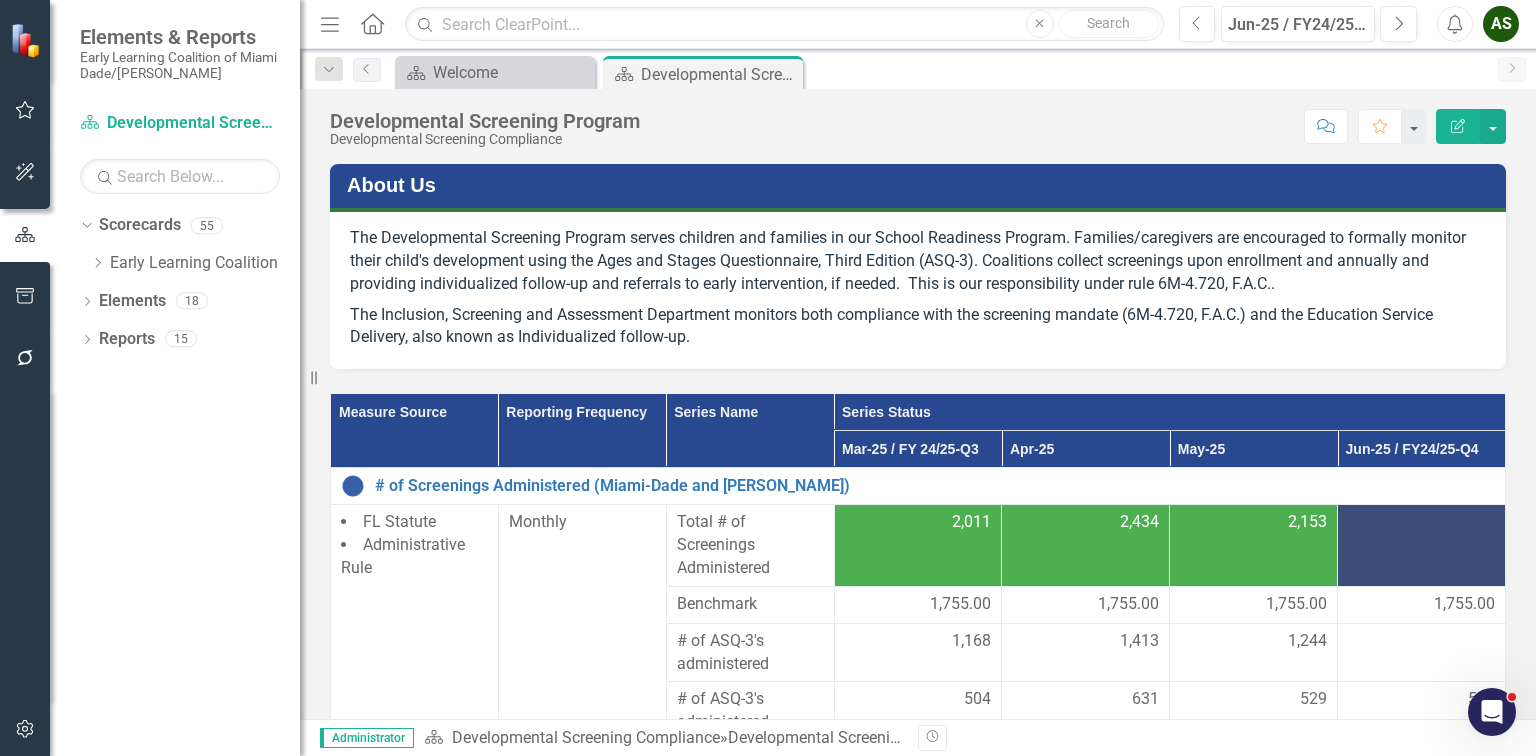 scroll, scrollTop: 0, scrollLeft: 0, axis: both 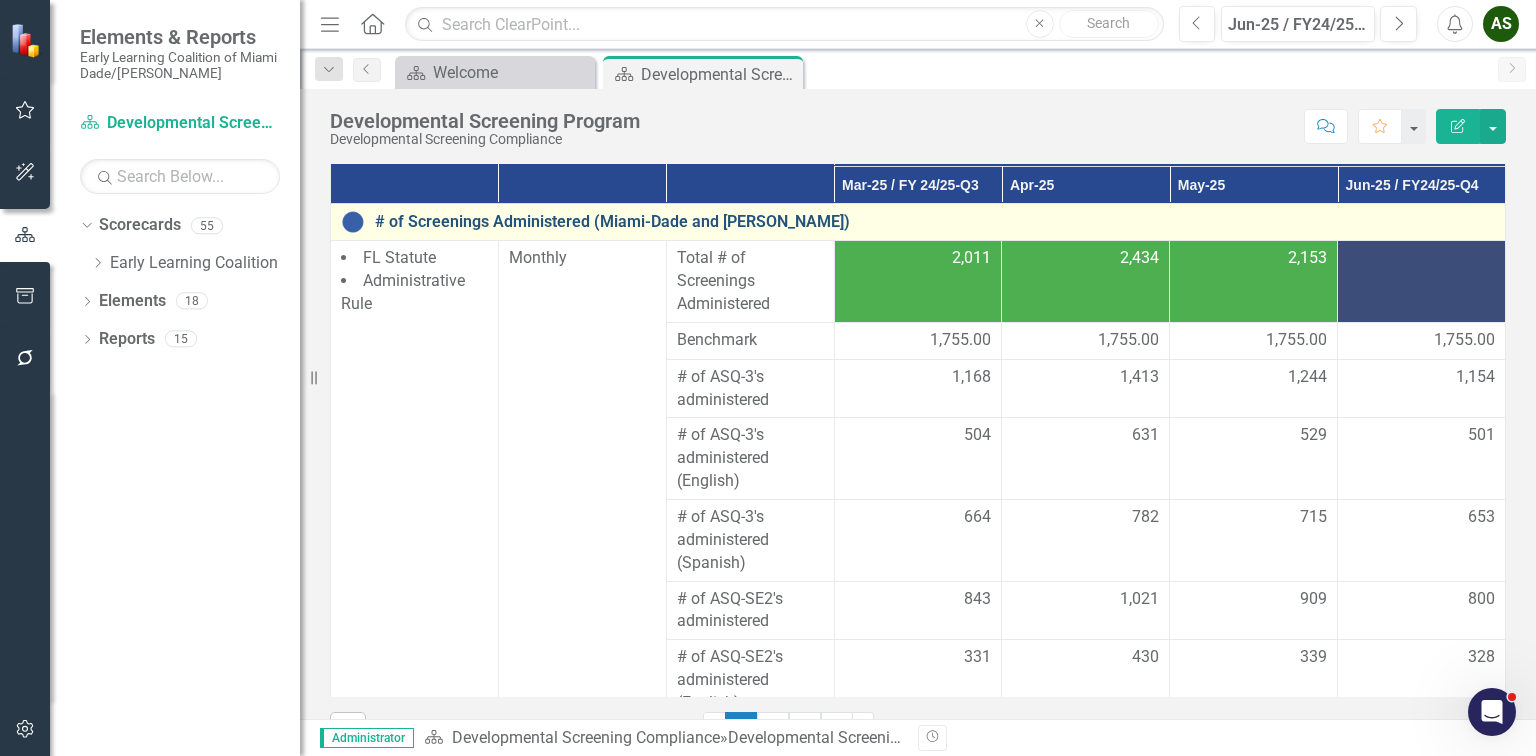 click on "# of Screenings Administered (Miami-Dade and [PERSON_NAME])" at bounding box center [935, 222] 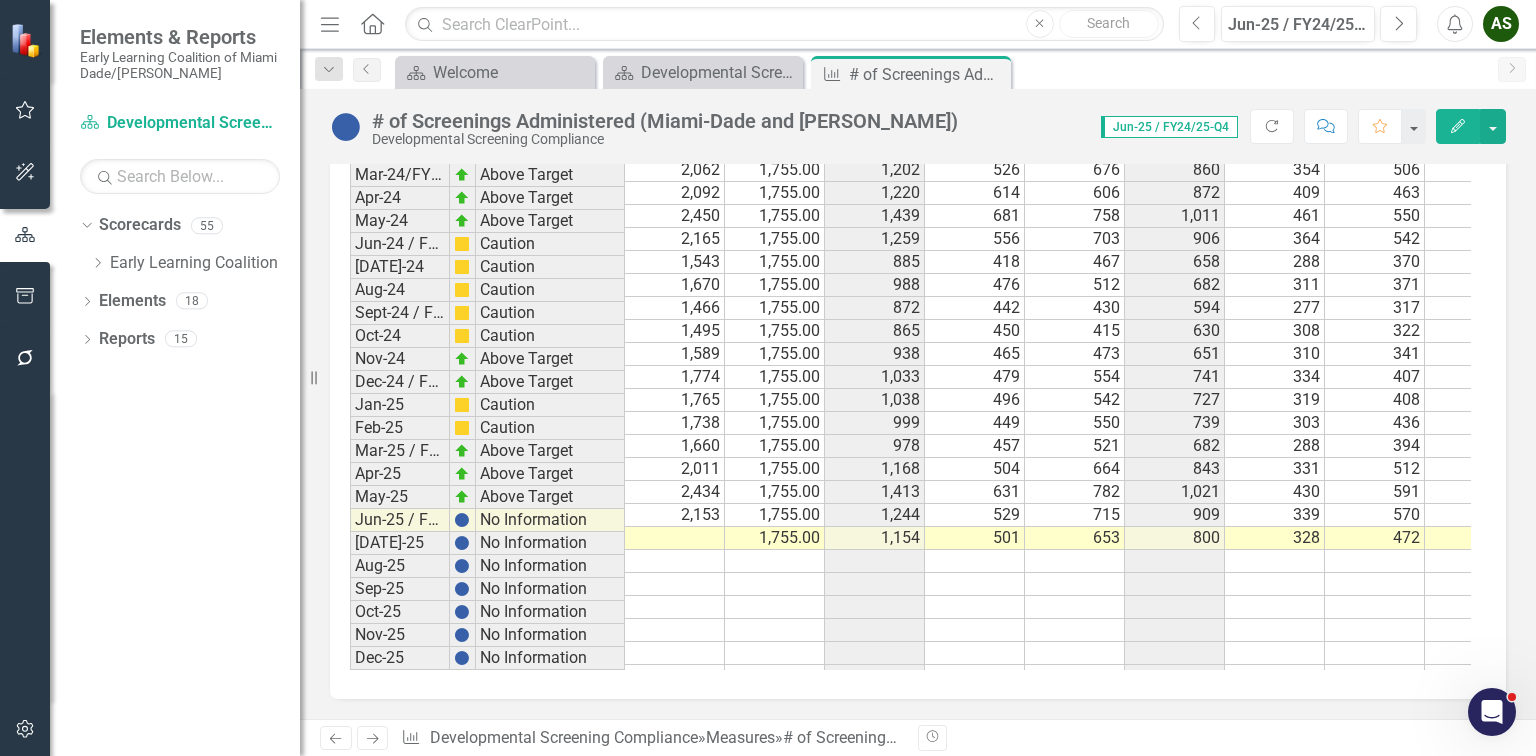 scroll, scrollTop: 3760, scrollLeft: 0, axis: vertical 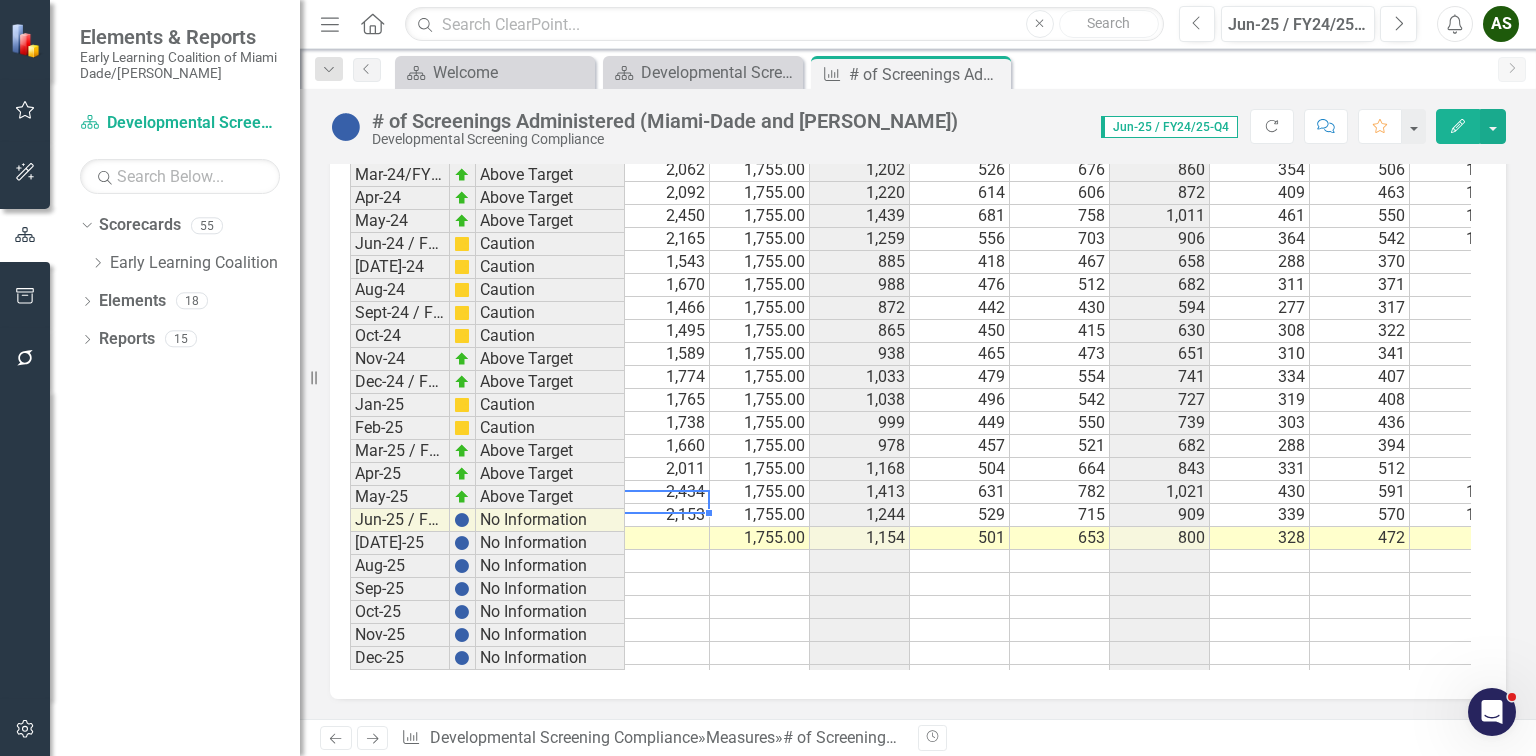 click at bounding box center (660, 538) 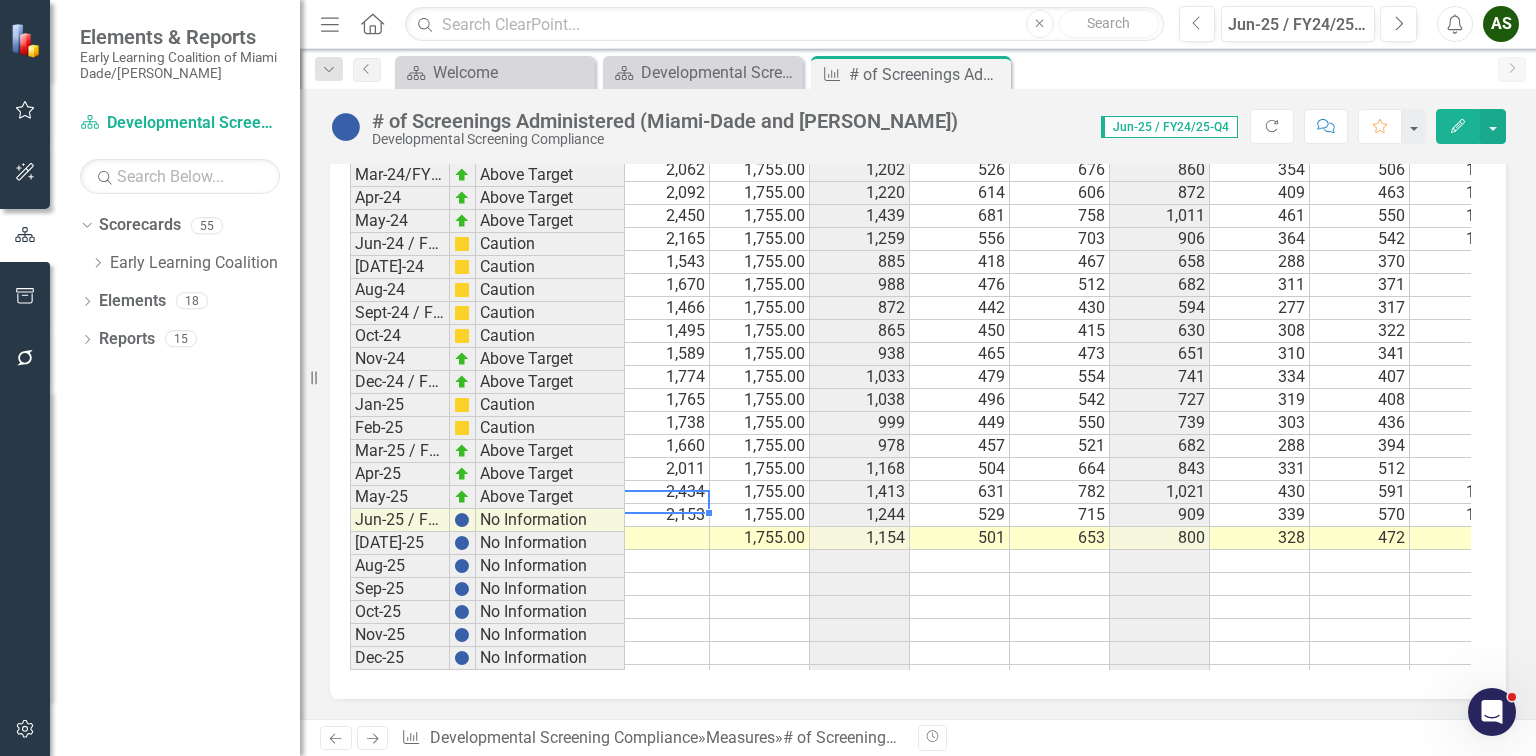 scroll, scrollTop: 0, scrollLeft: 0, axis: both 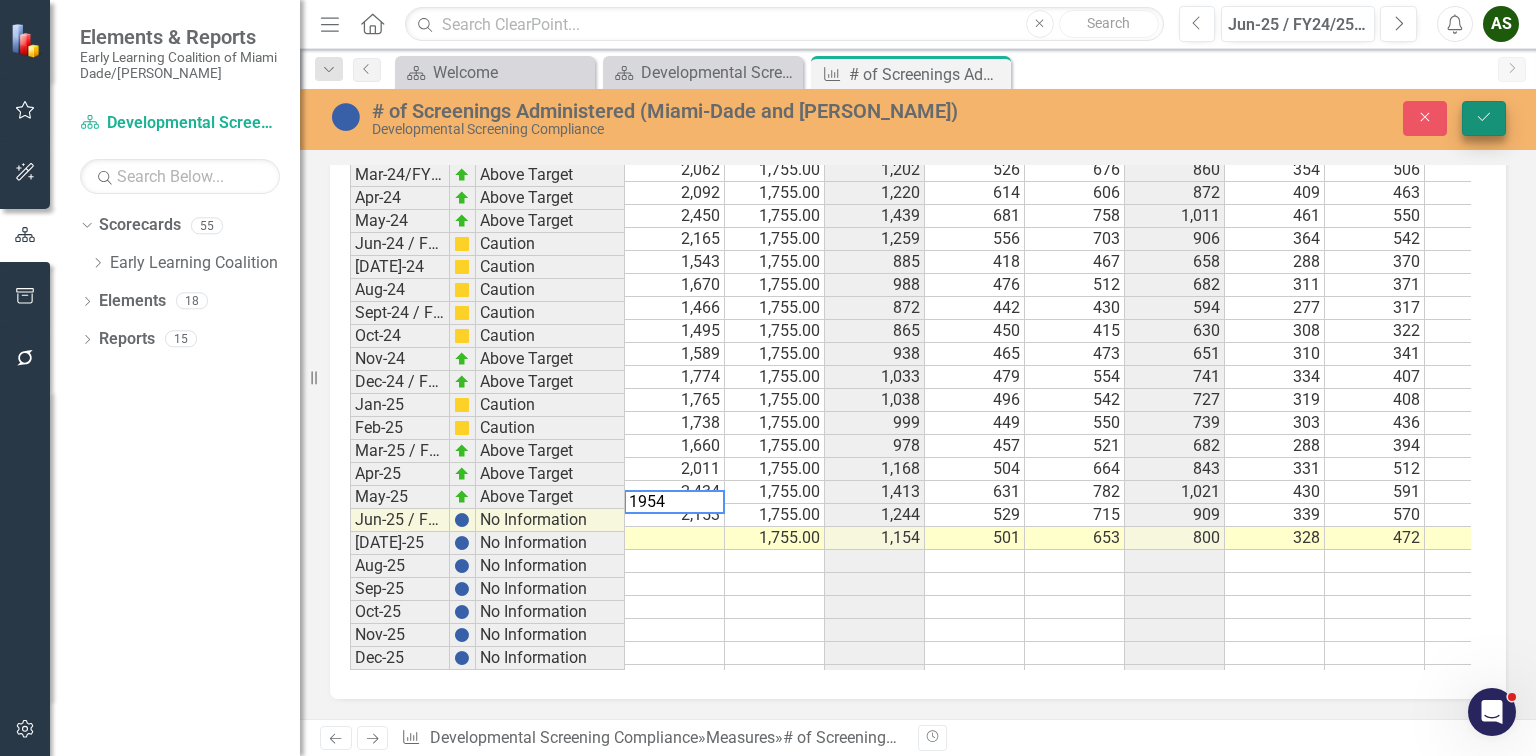 type on "1954" 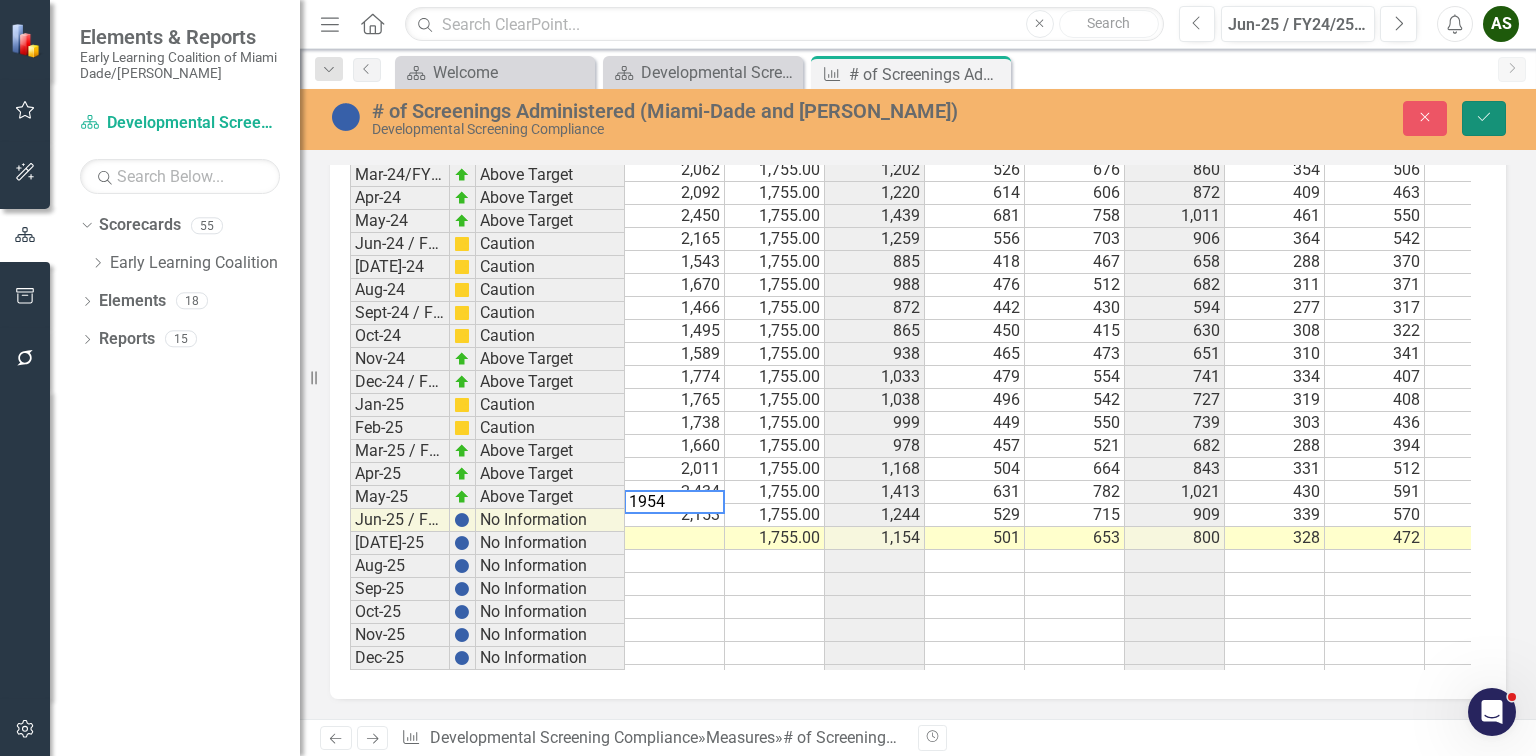 click on "Save" 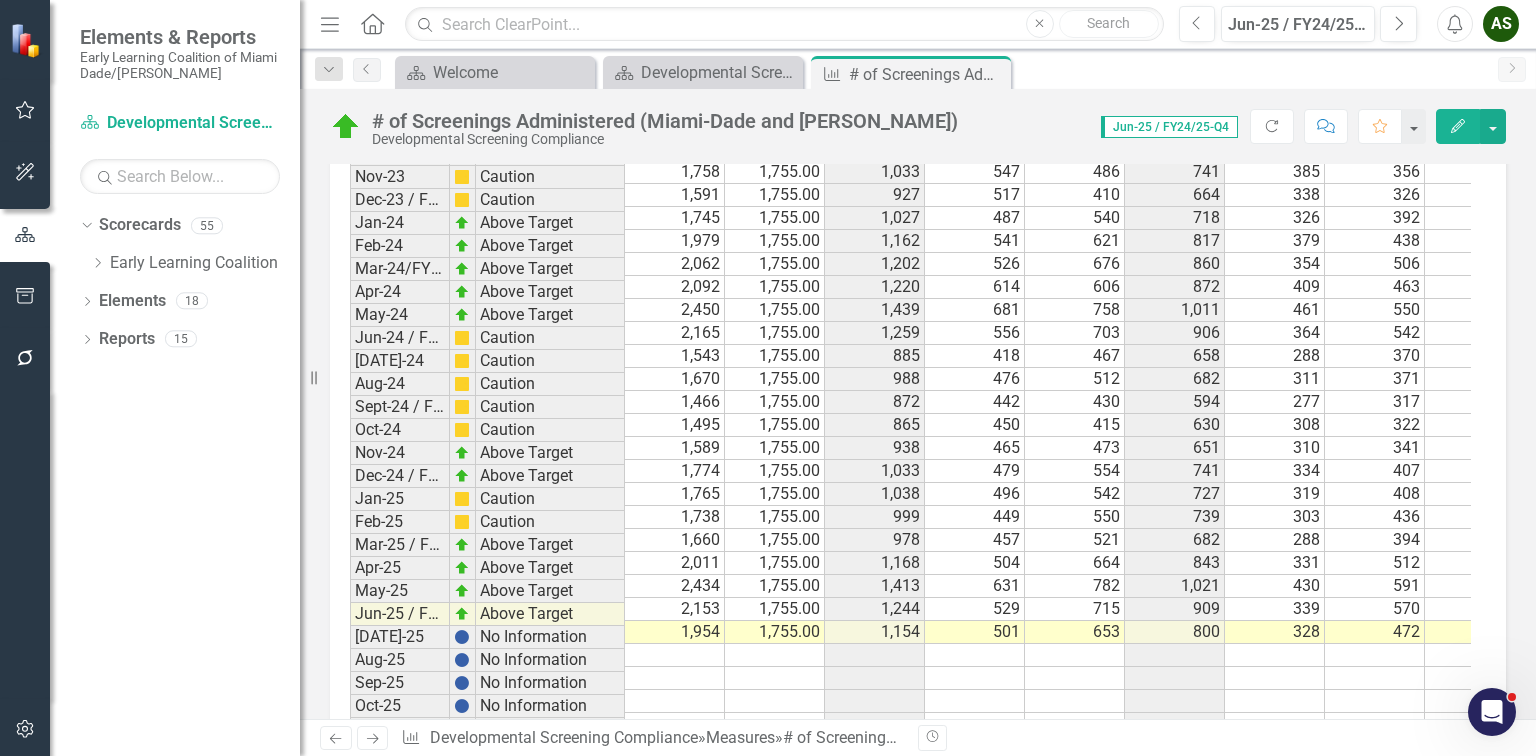 scroll, scrollTop: 3770, scrollLeft: 0, axis: vertical 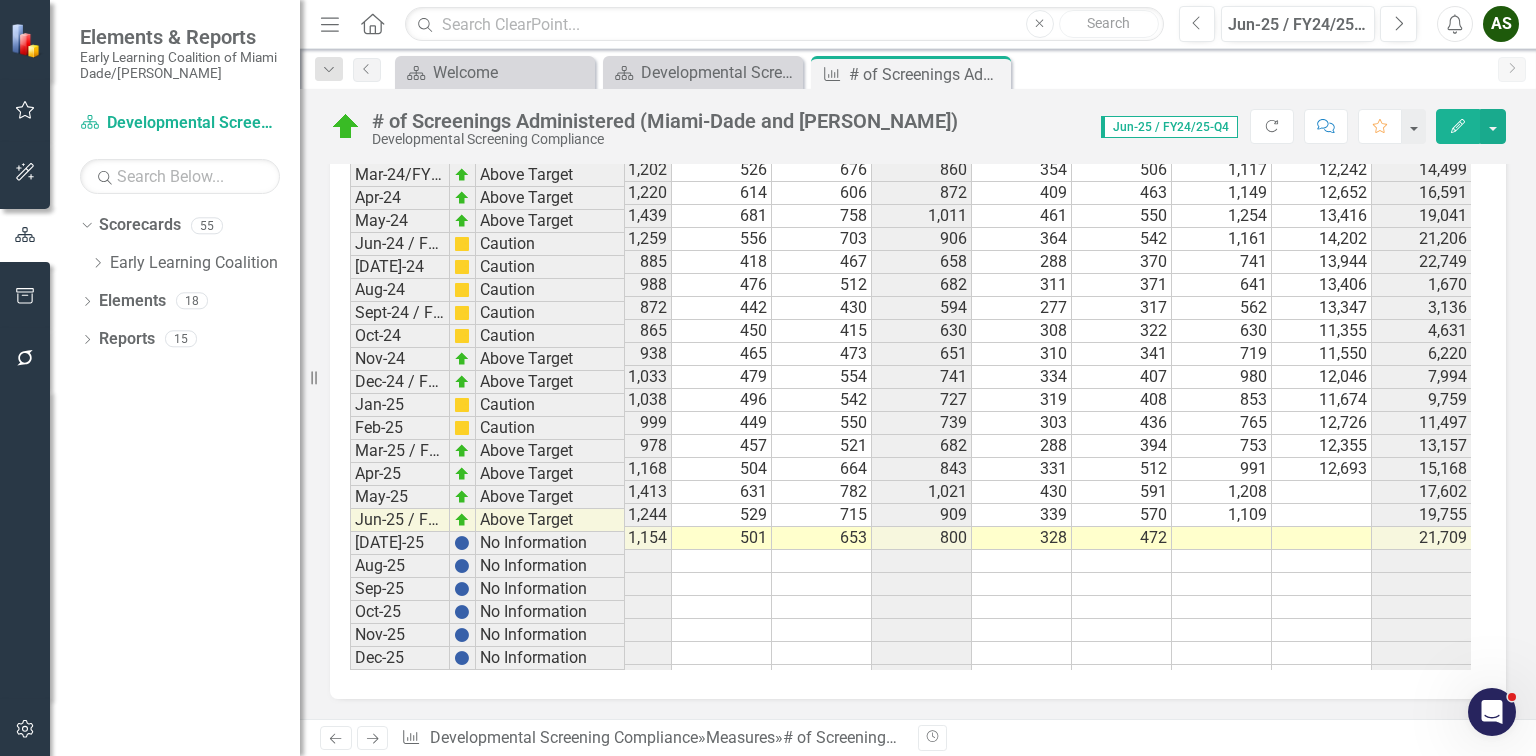 drag, startPoint x: 1325, startPoint y: 453, endPoint x: 1320, endPoint y: 444, distance: 10.29563 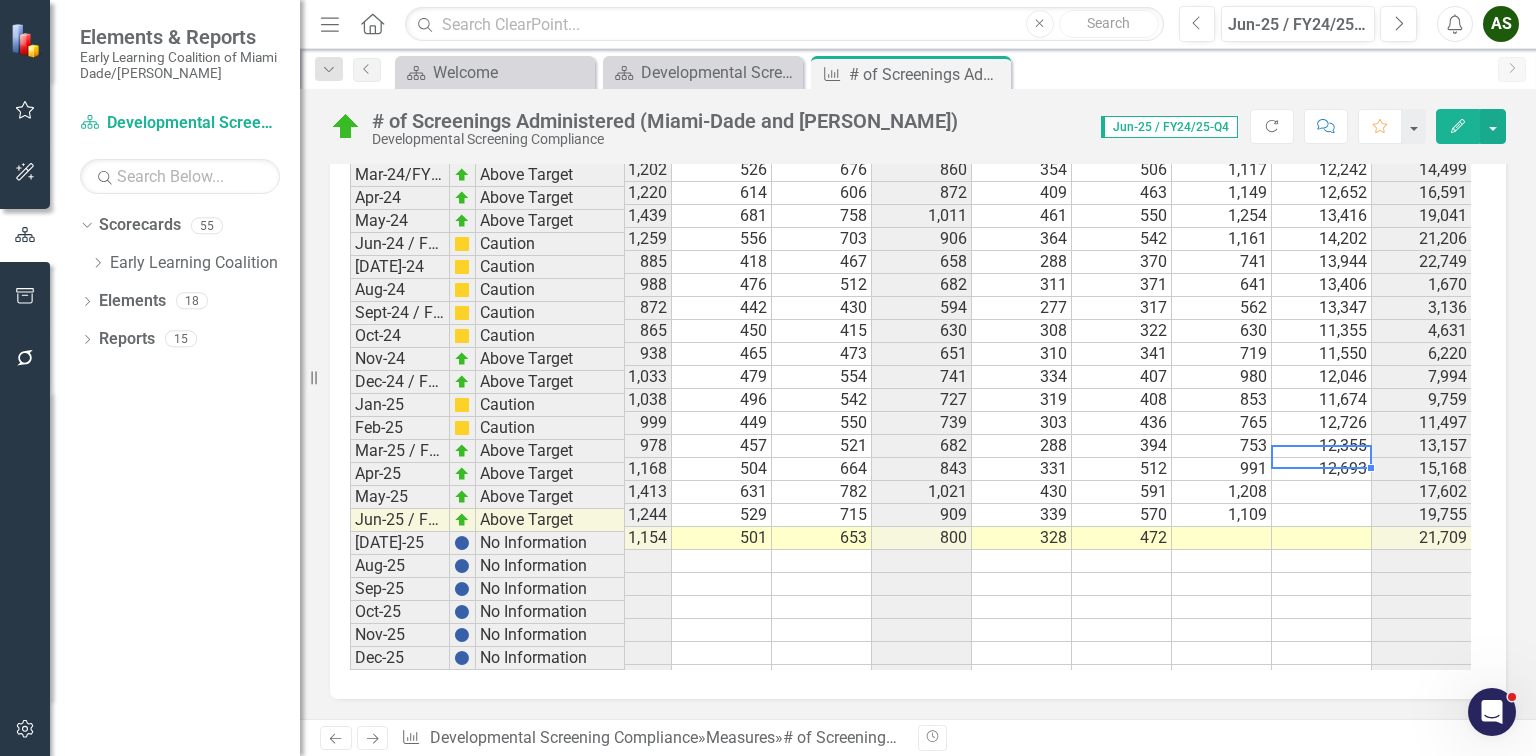 click at bounding box center (1322, 492) 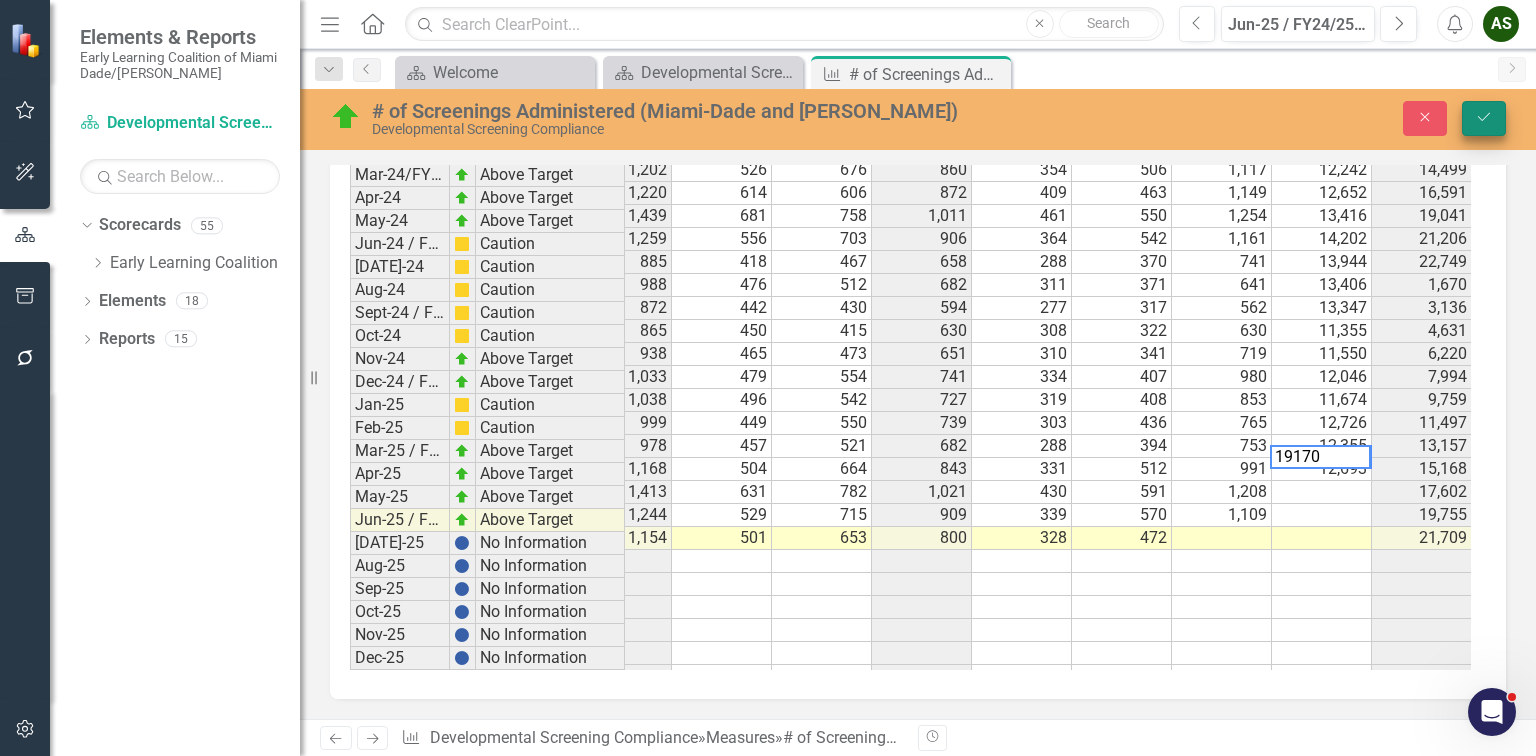 type on "19170" 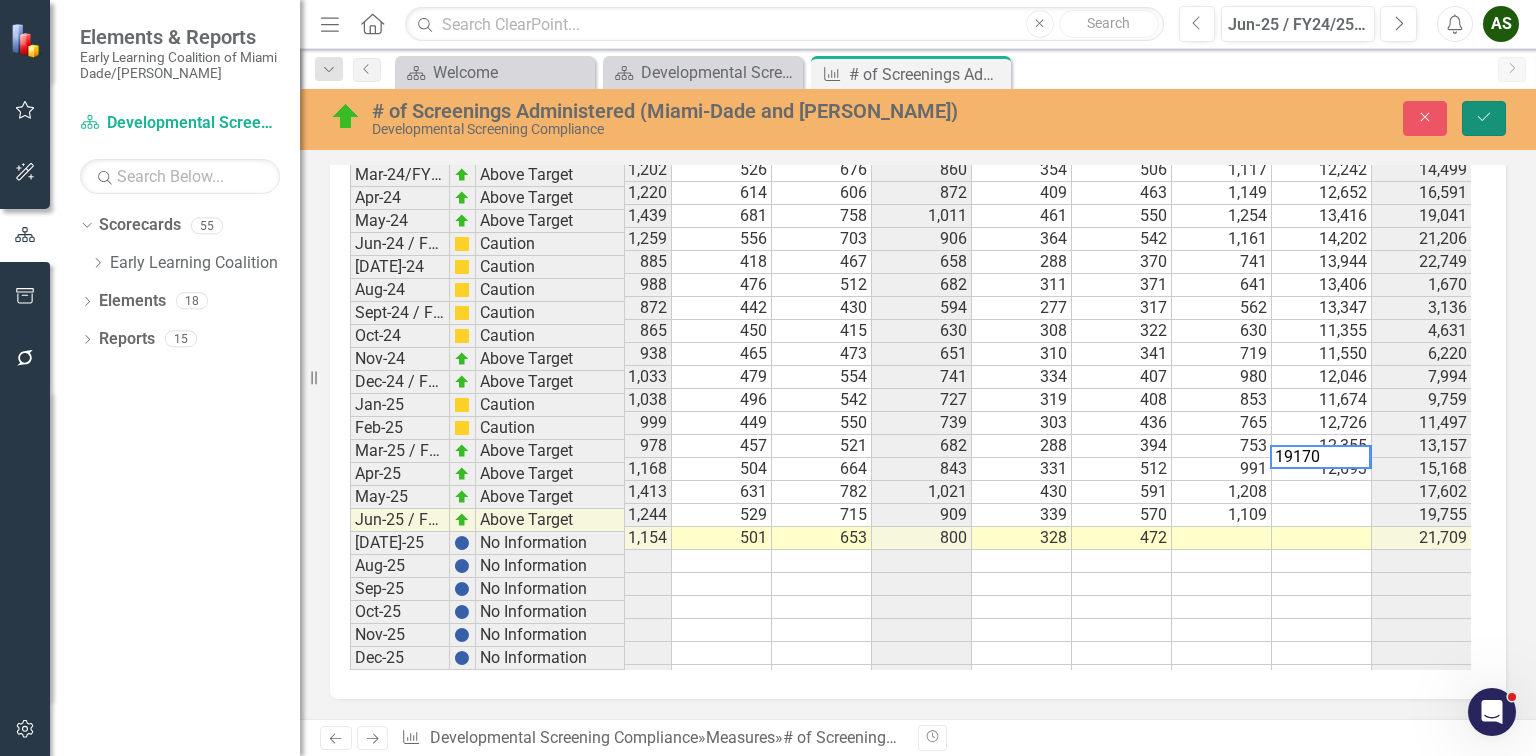 click on "Save" 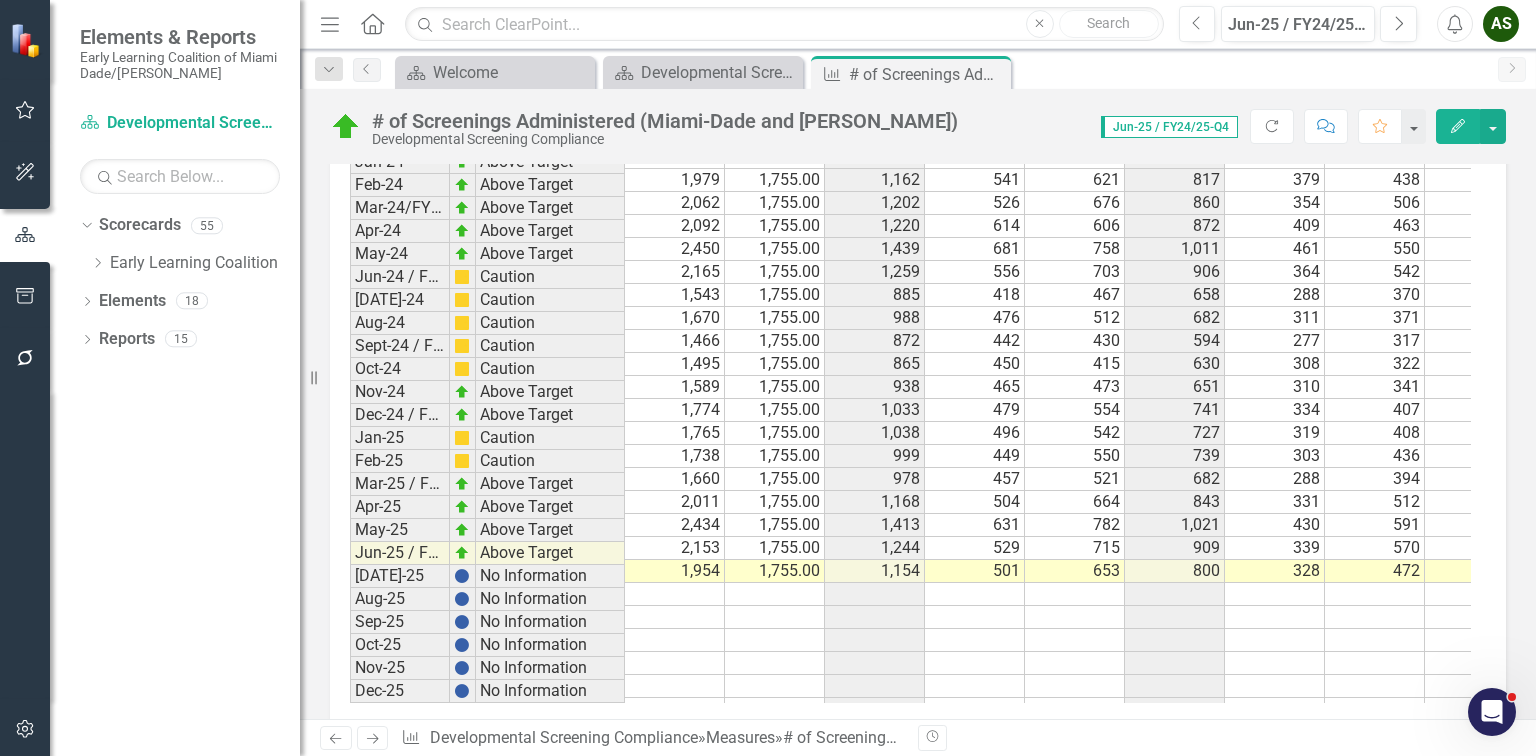 scroll, scrollTop: 3770, scrollLeft: 0, axis: vertical 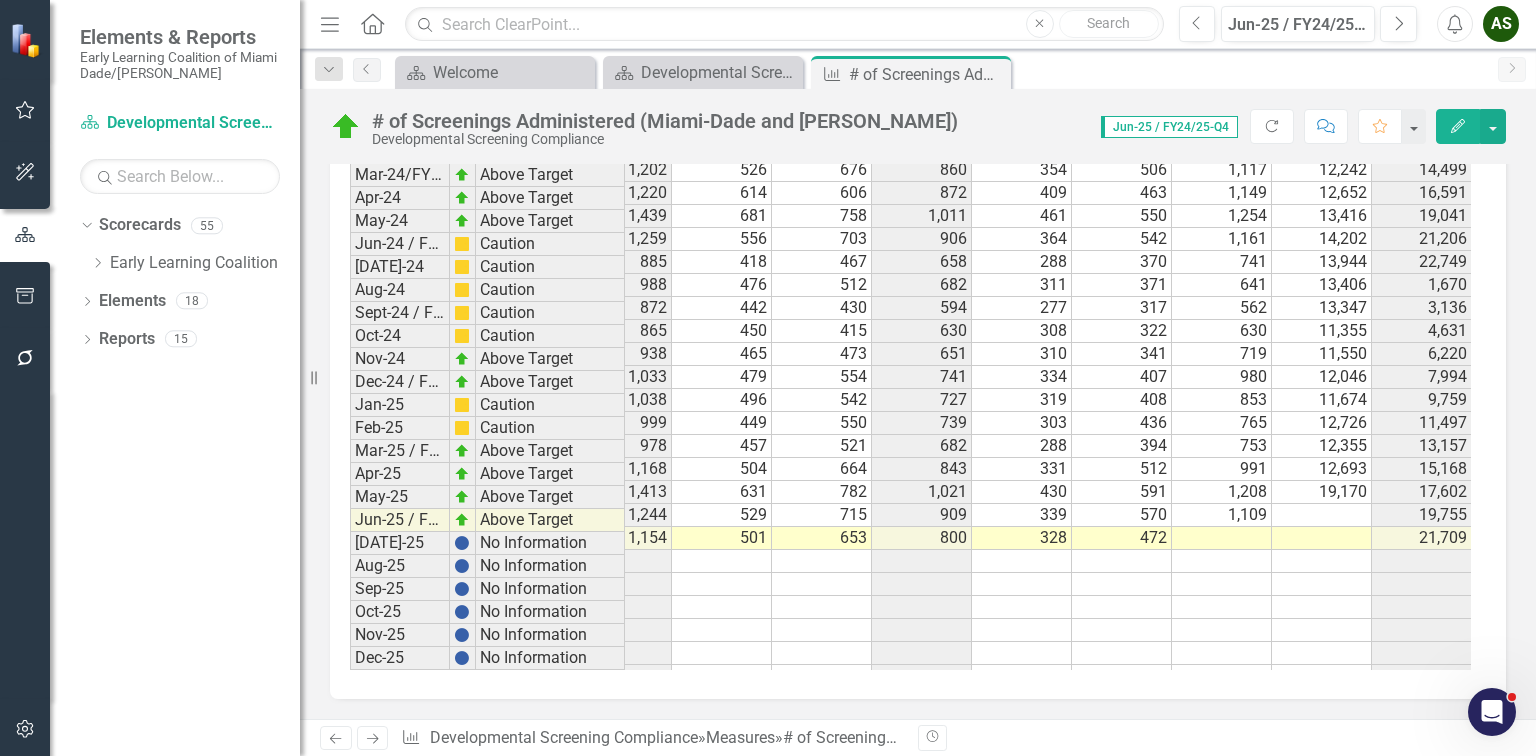 click at bounding box center [1322, 515] 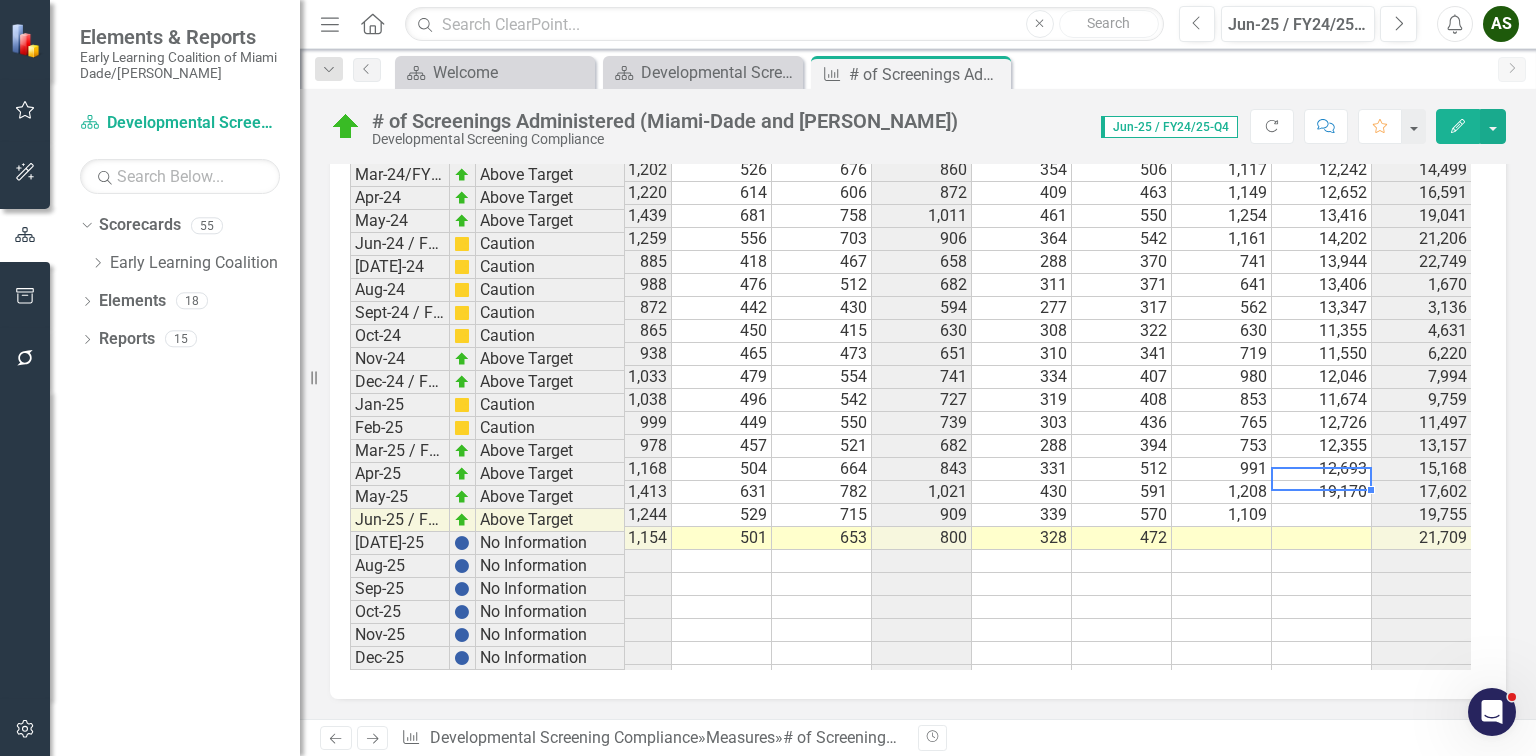 type on "1" 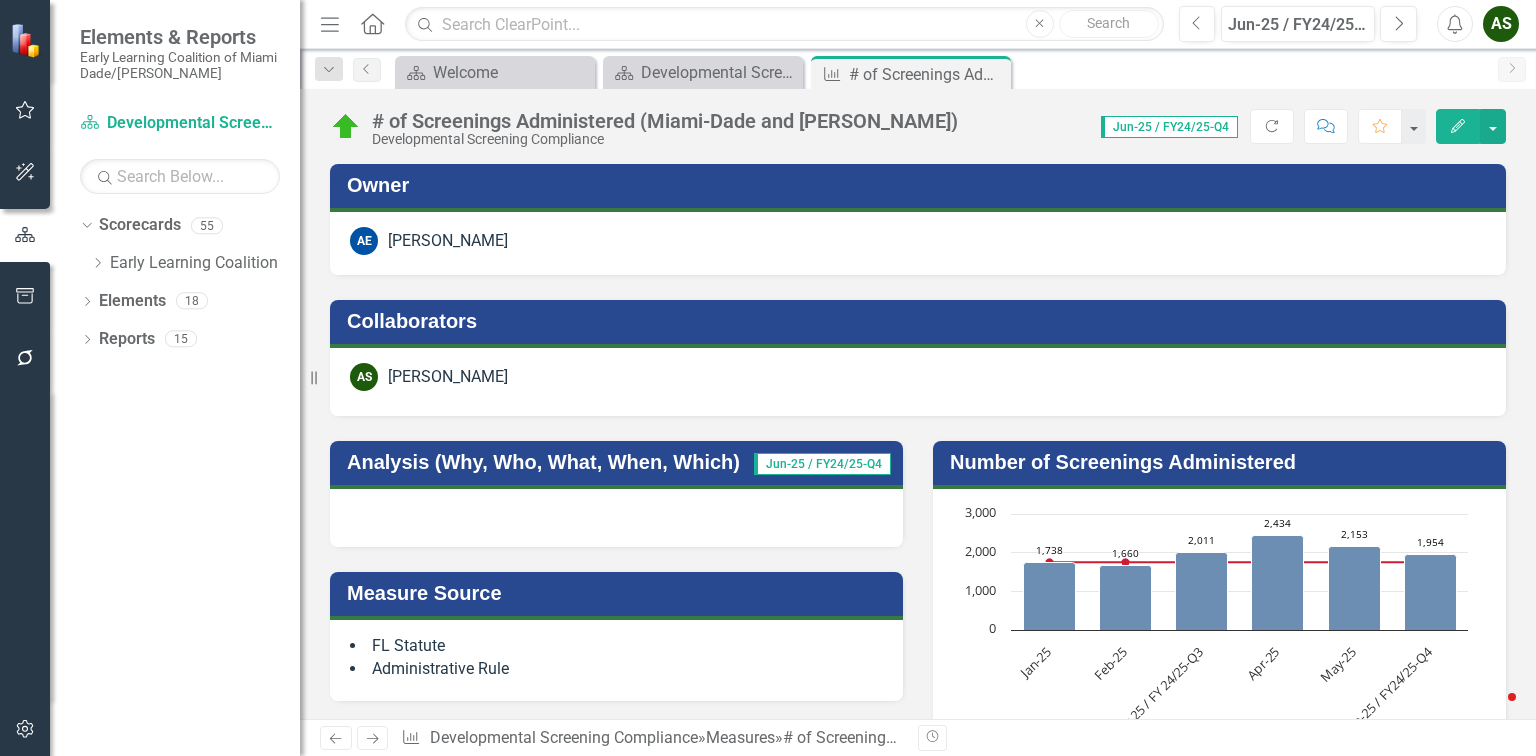 scroll, scrollTop: 0, scrollLeft: 0, axis: both 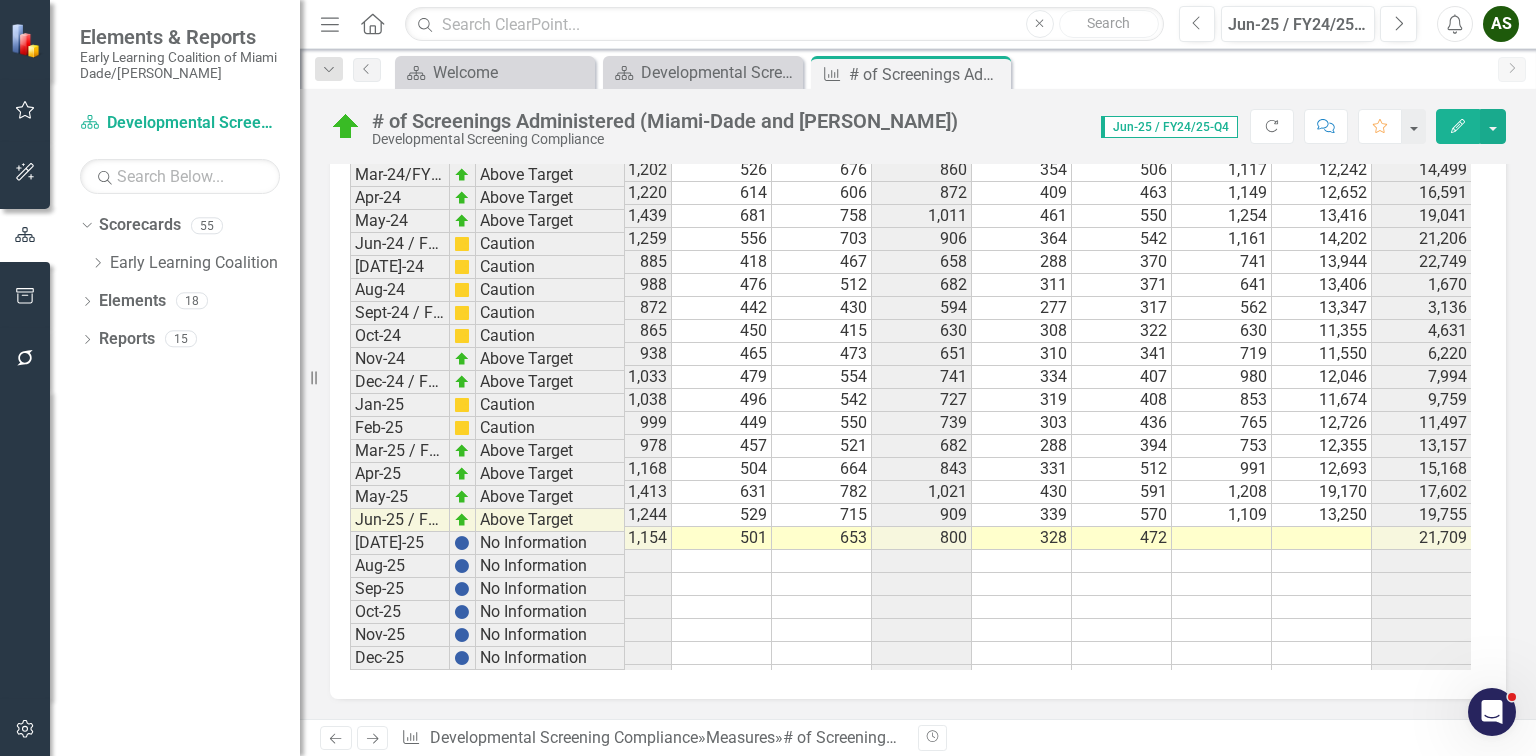 click at bounding box center [1322, 538] 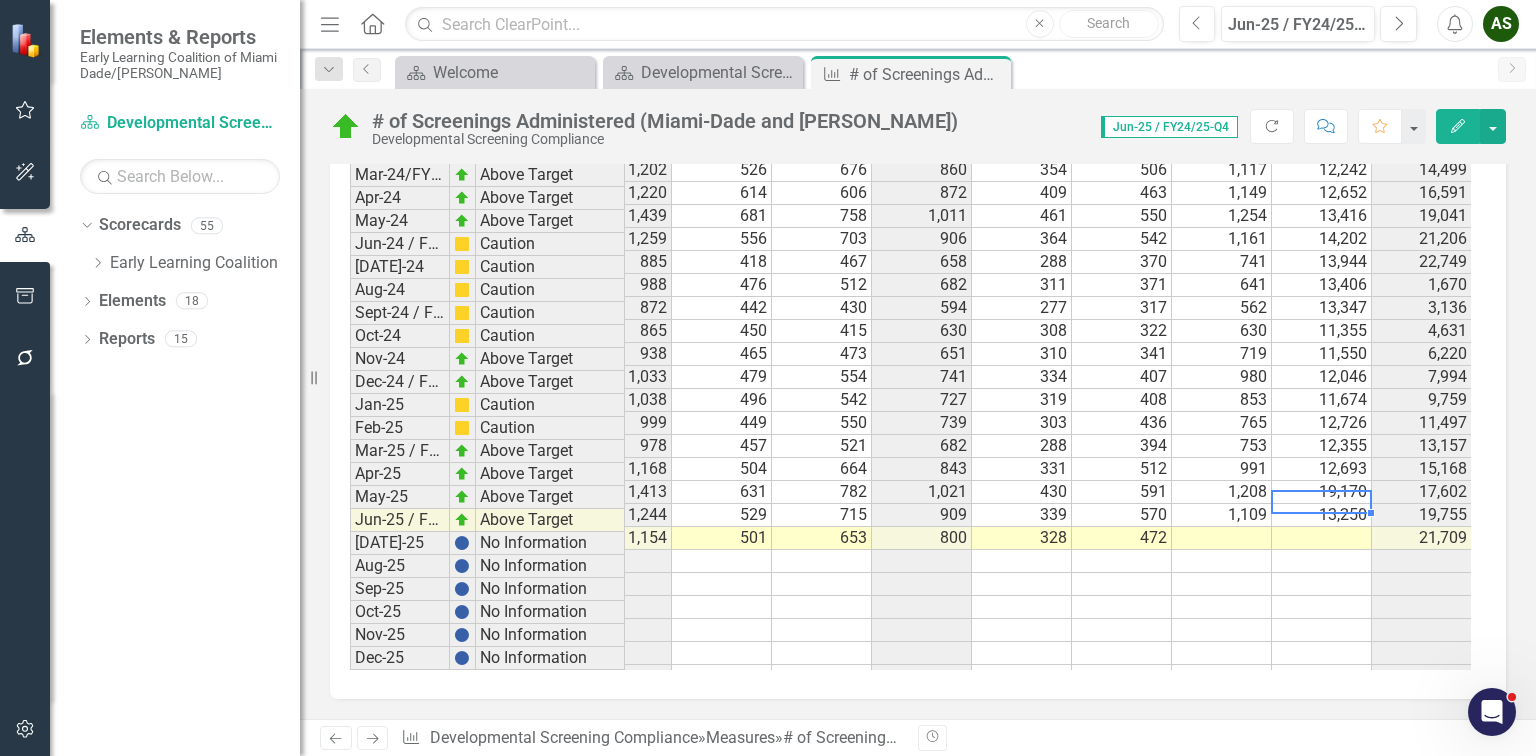 click on "19,170" at bounding box center (1322, 492) 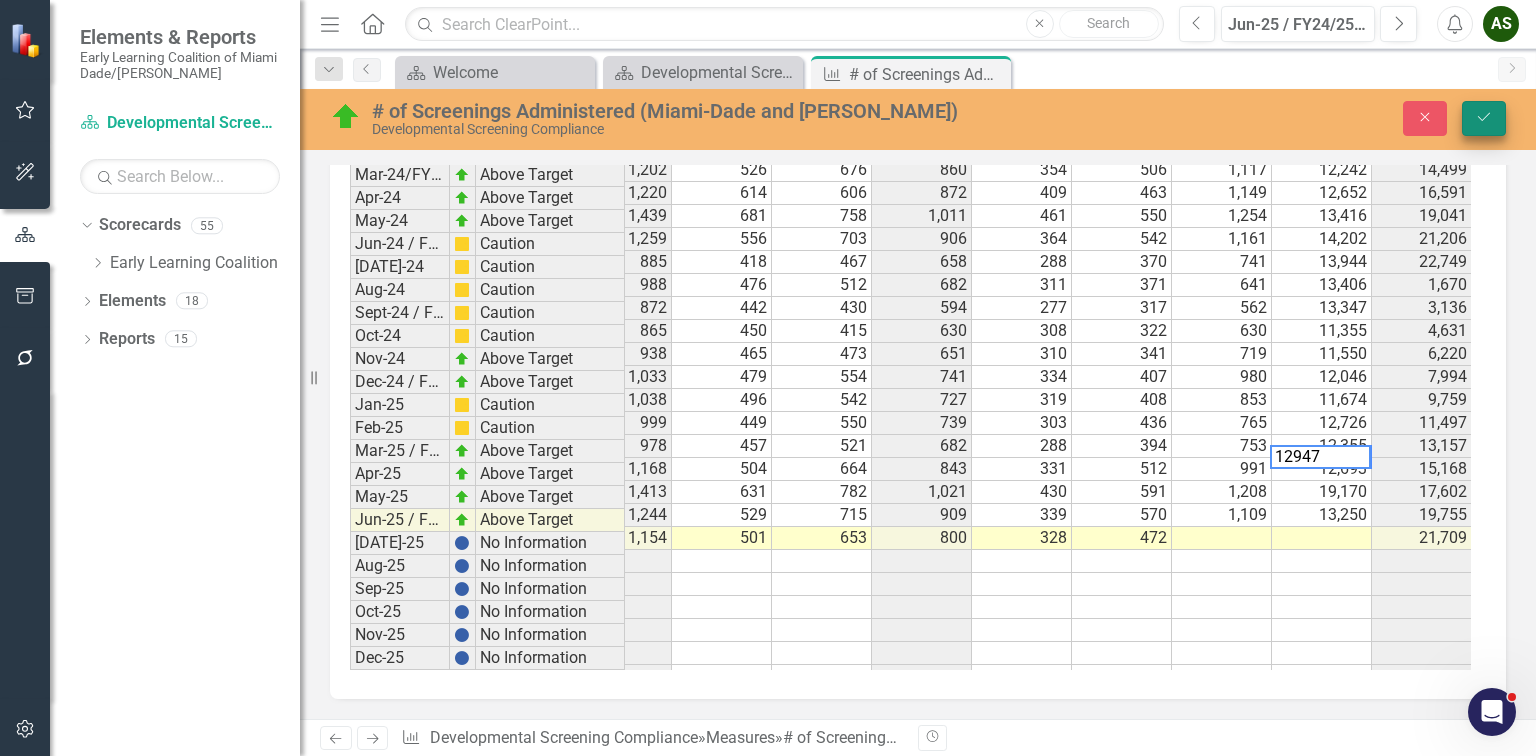 type on "12947" 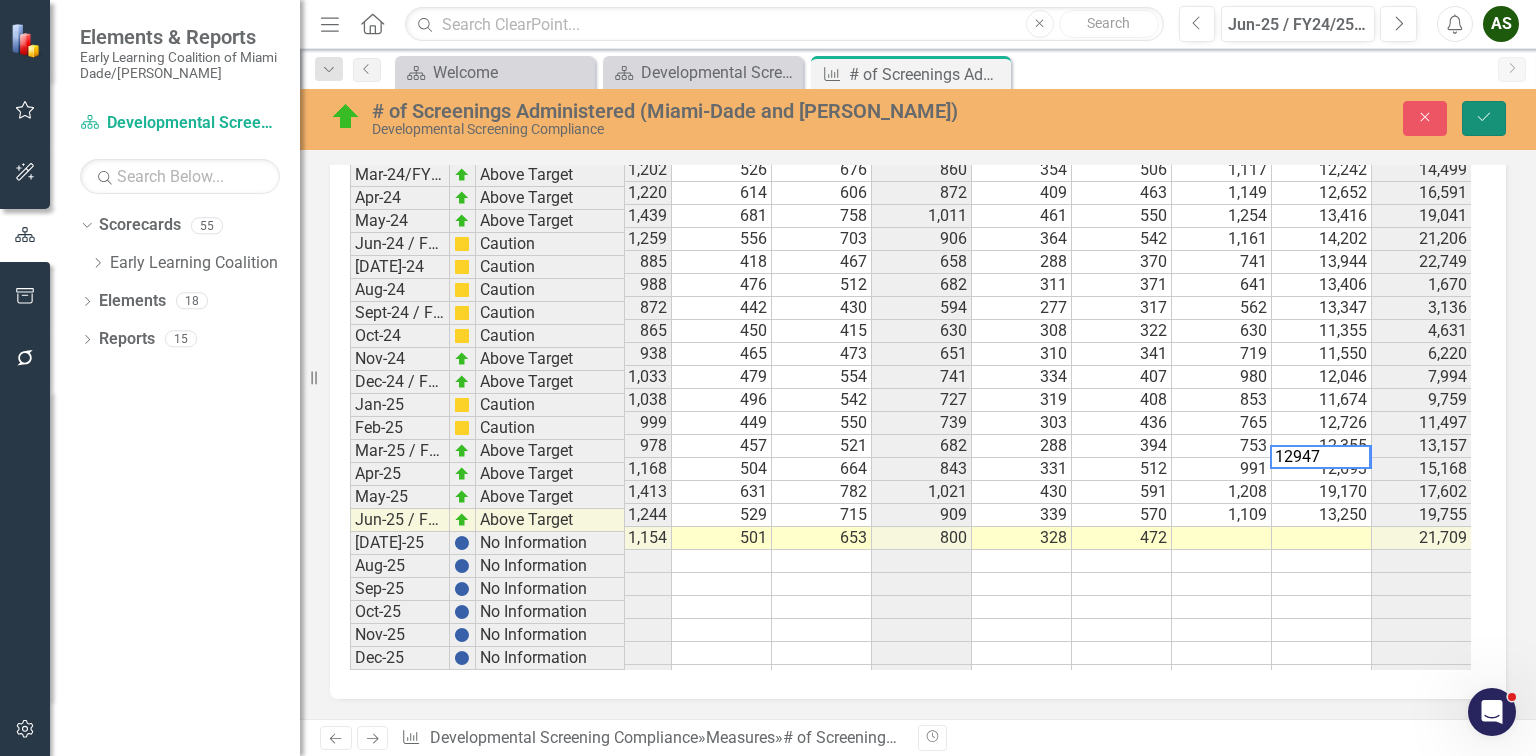 click on "Save" at bounding box center [1484, 118] 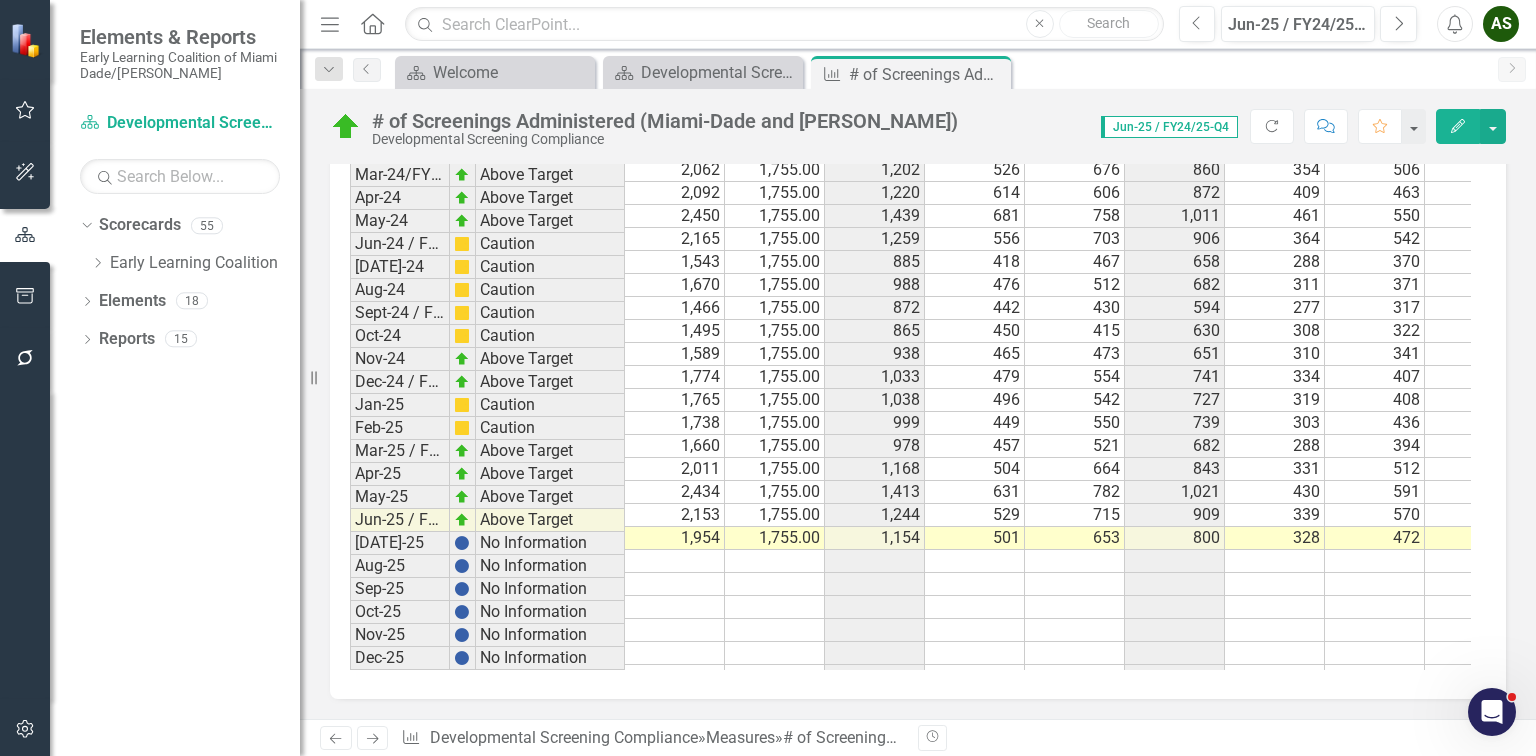 scroll, scrollTop: 3770, scrollLeft: 0, axis: vertical 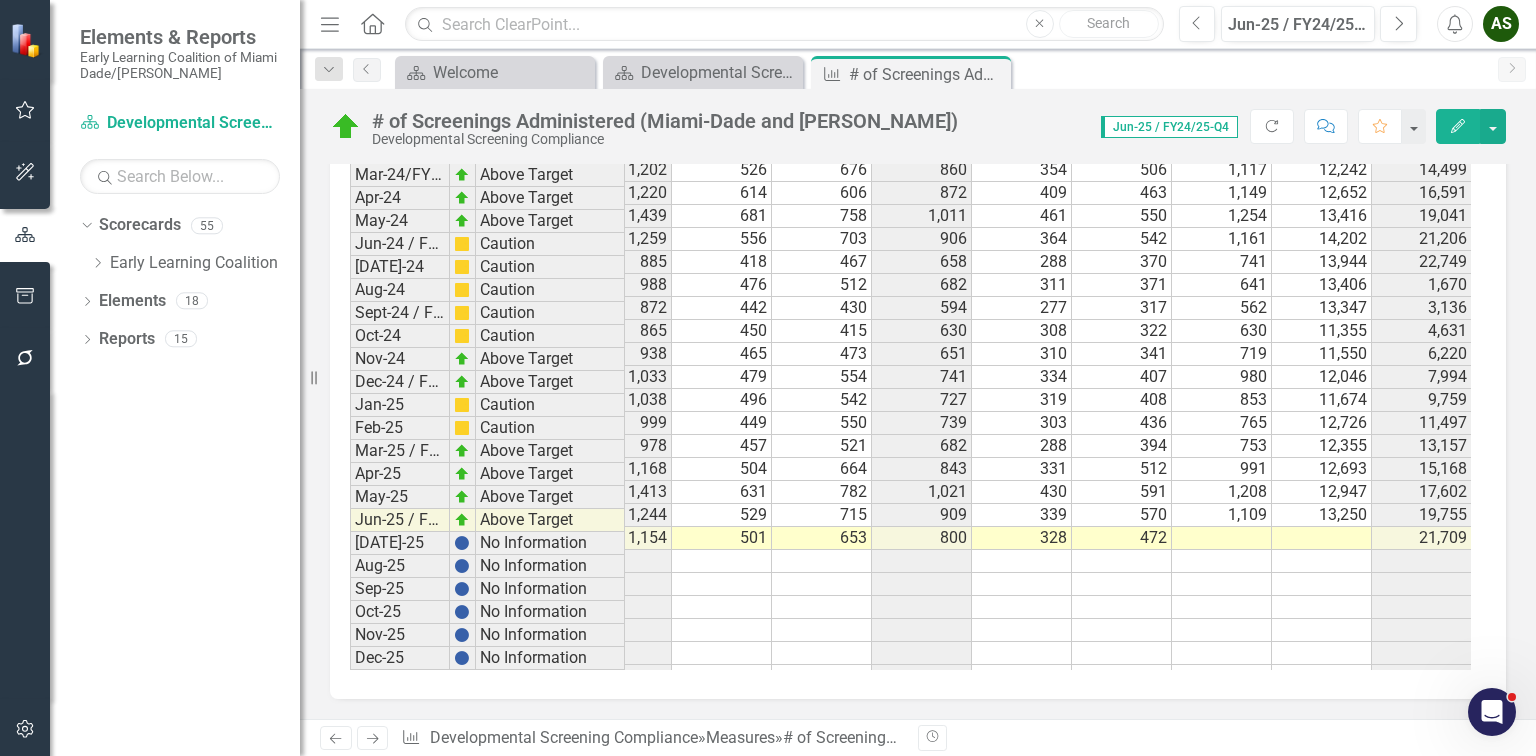 click at bounding box center (1222, 538) 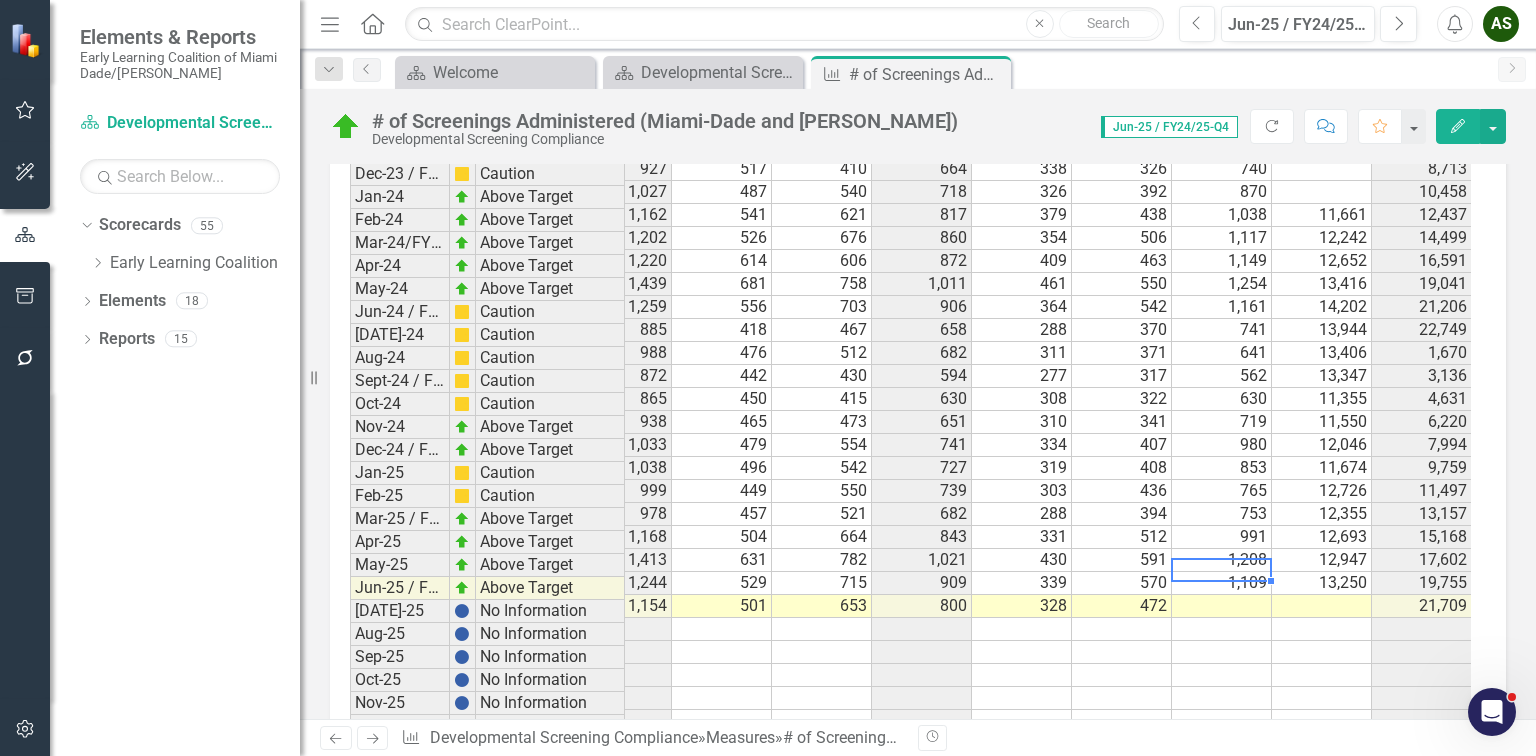 scroll, scrollTop: 3690, scrollLeft: 0, axis: vertical 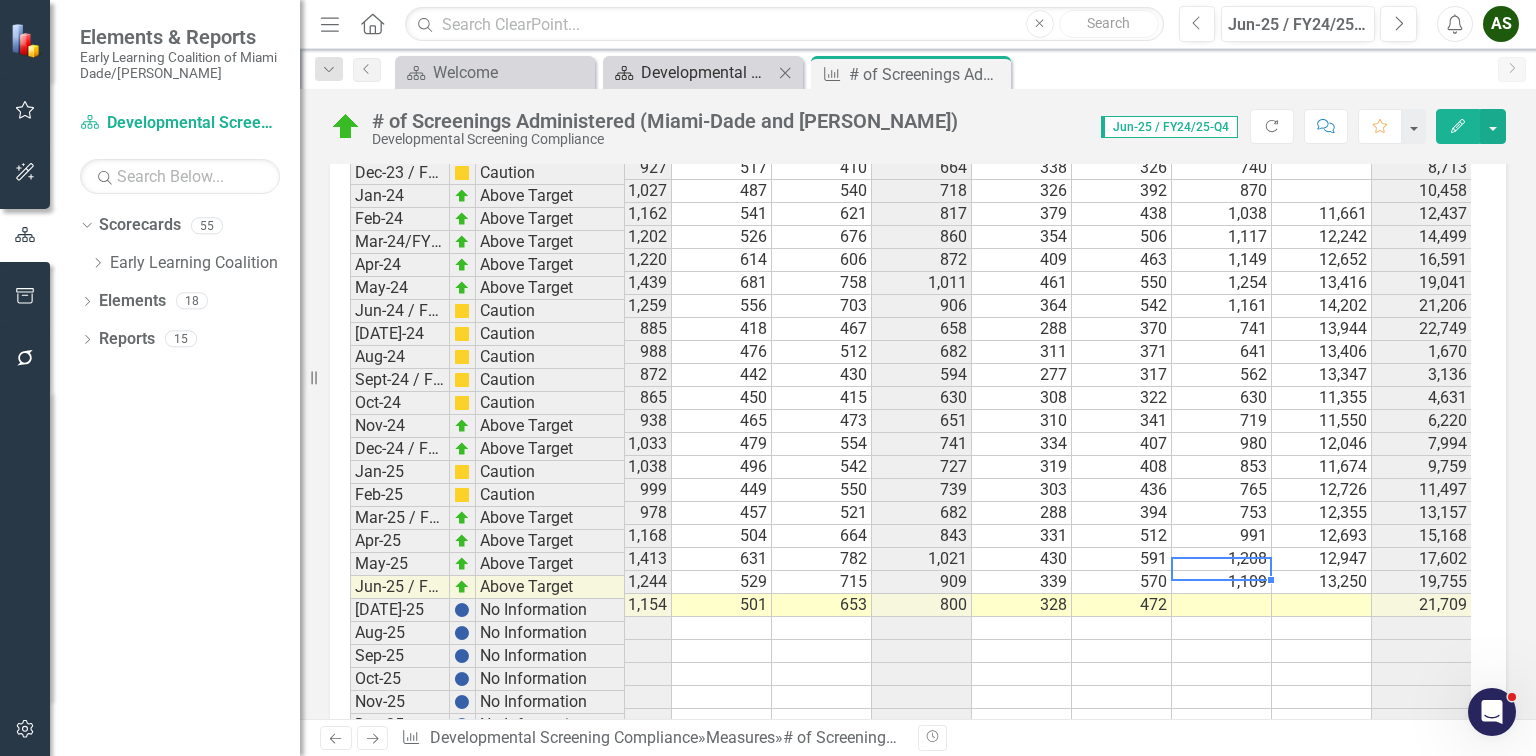 click on "Developmental Screening Program" at bounding box center [707, 72] 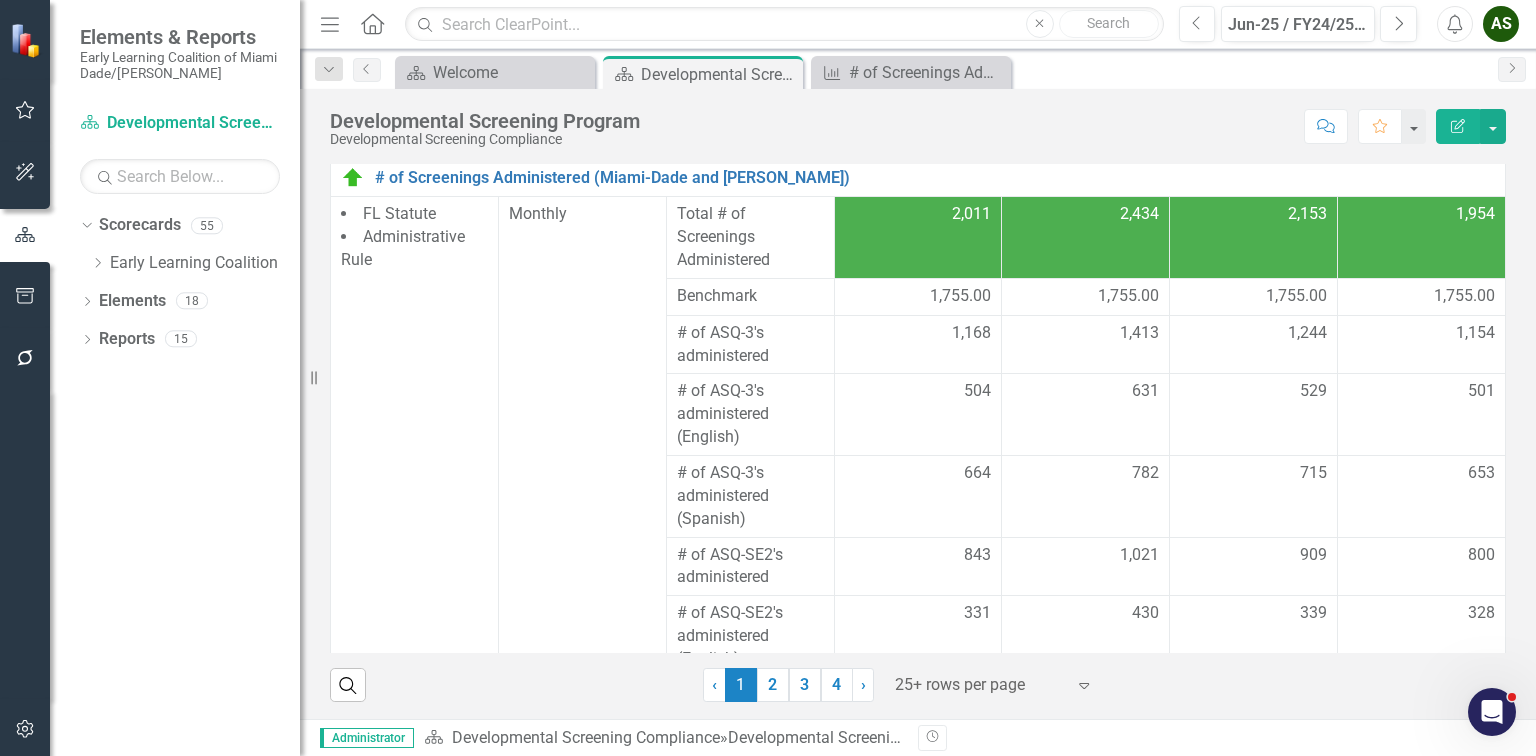 scroll, scrollTop: 310, scrollLeft: 0, axis: vertical 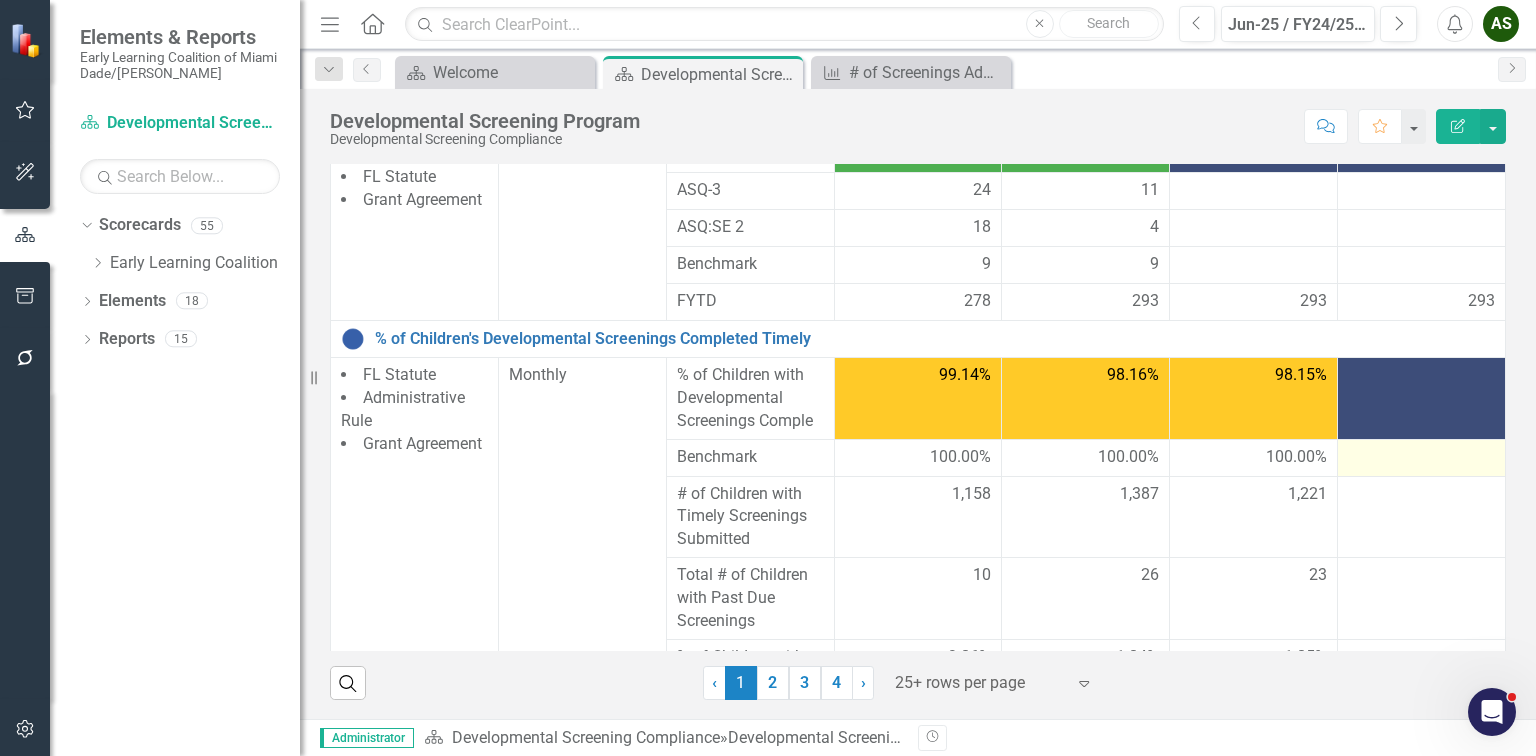 click at bounding box center [1421, 458] 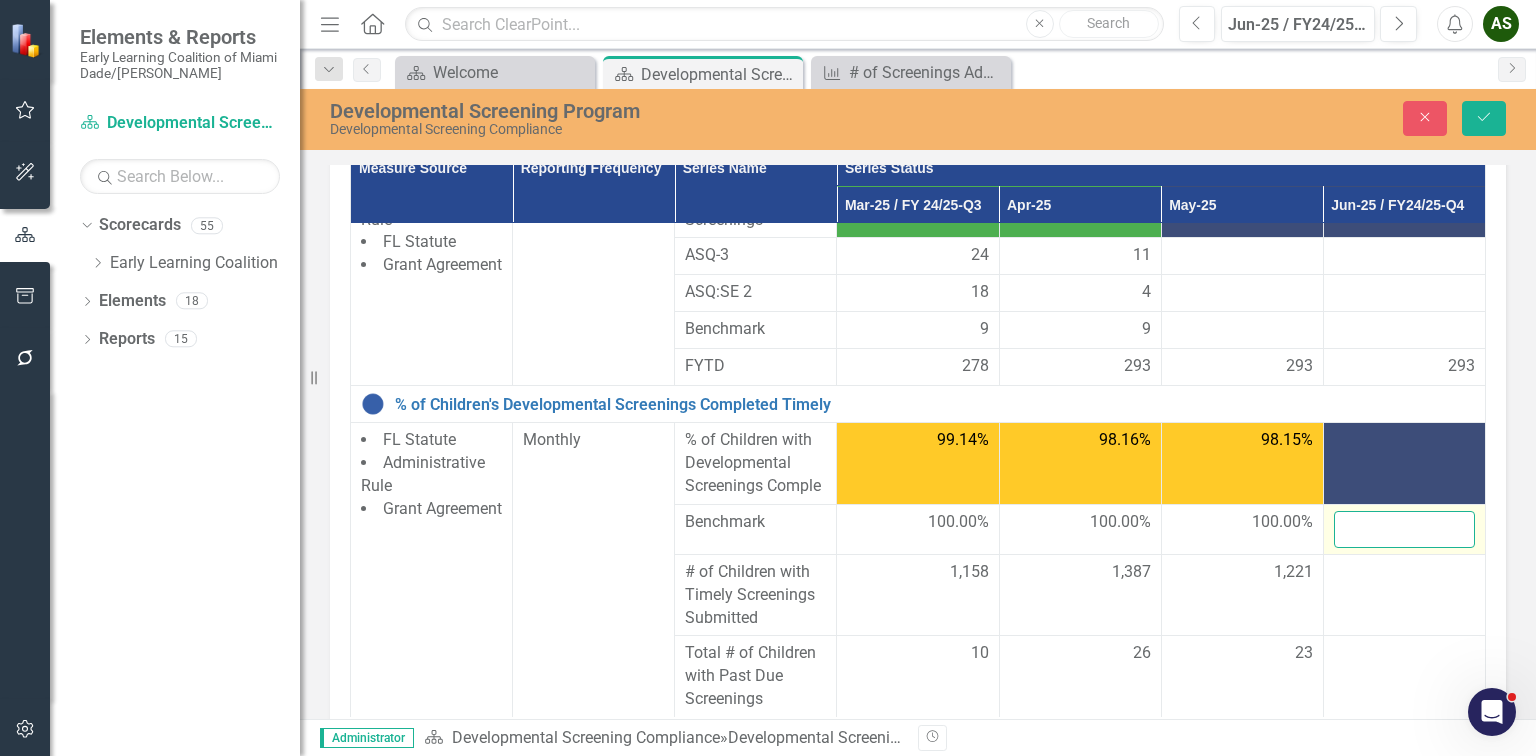 click at bounding box center (1404, 529) 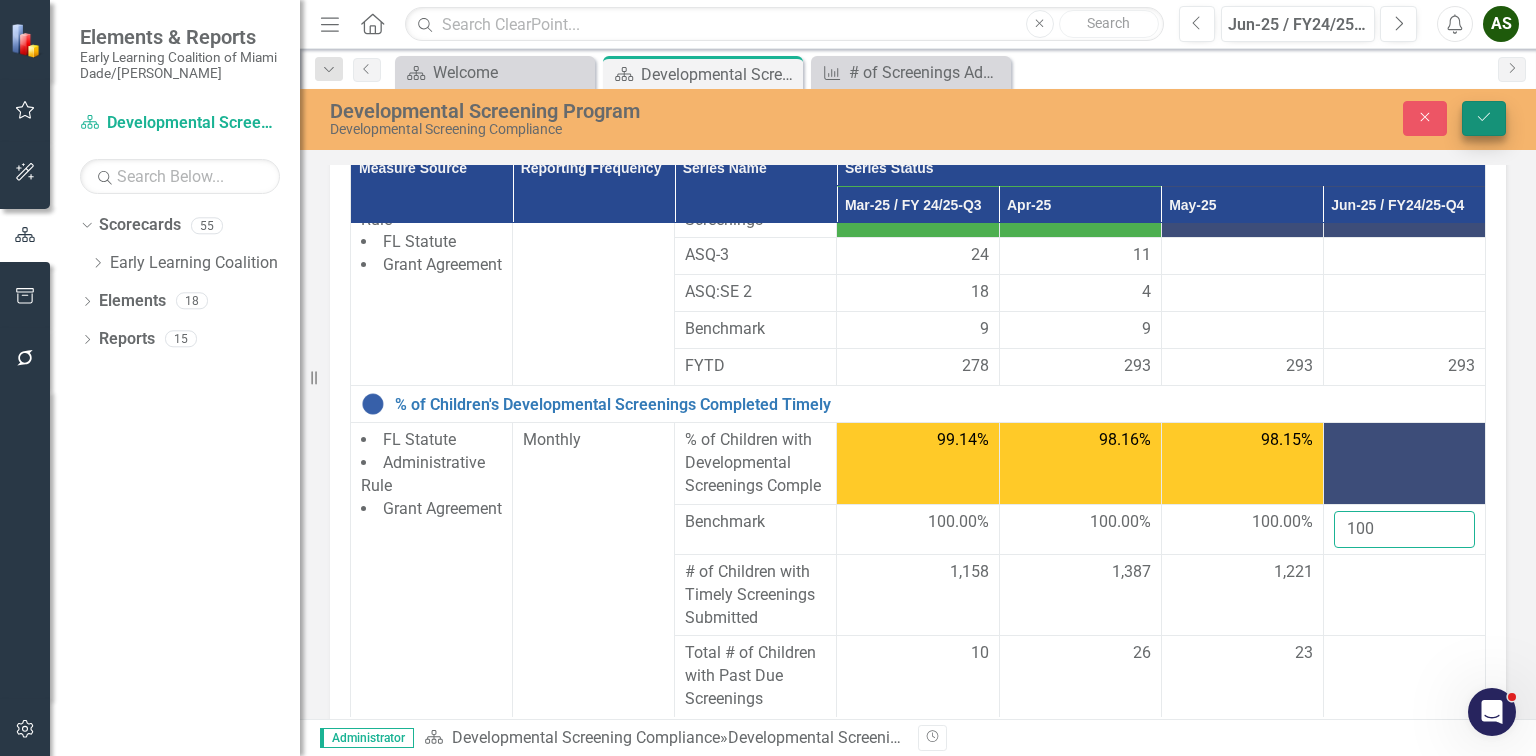 type on "100" 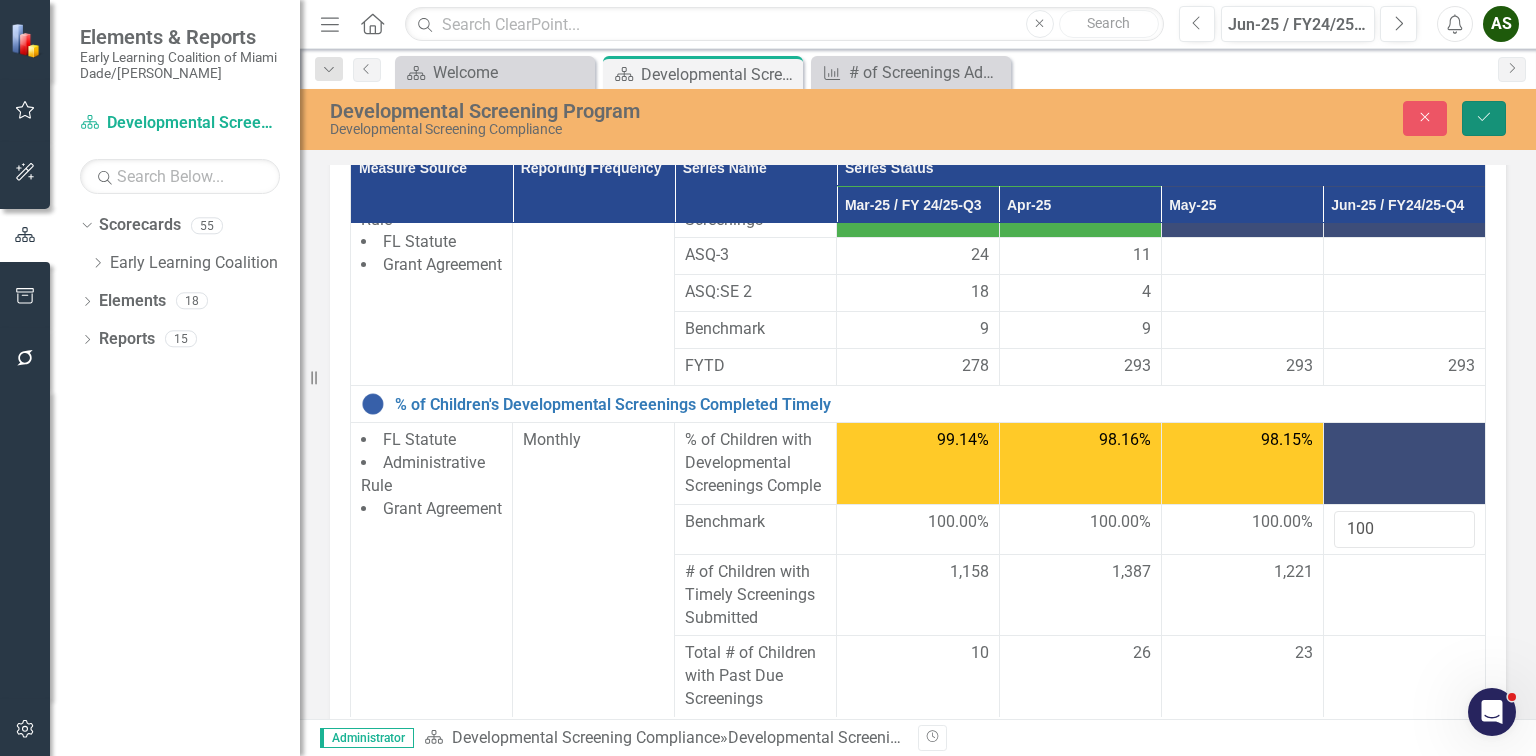 click on "Save" at bounding box center (1484, 118) 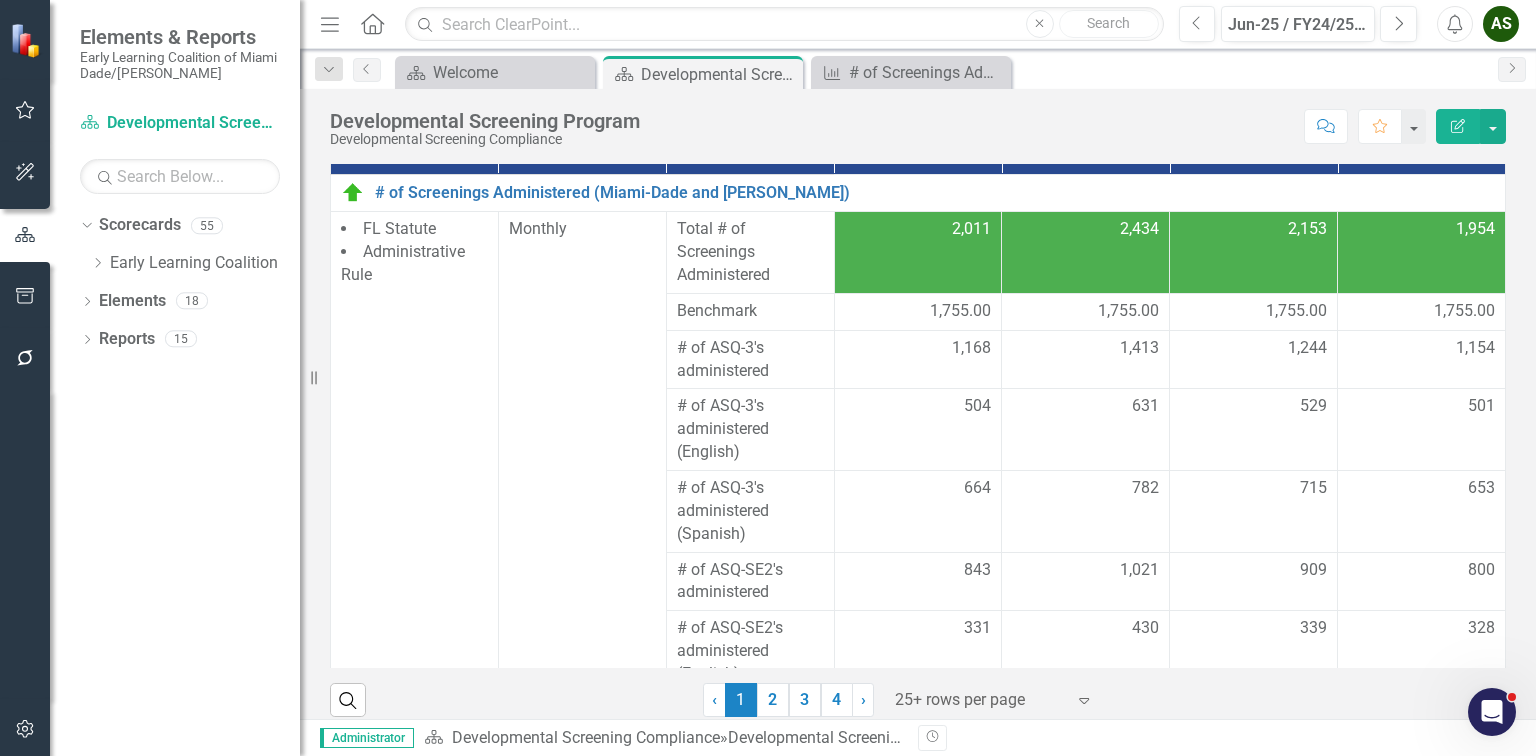 scroll, scrollTop: 310, scrollLeft: 0, axis: vertical 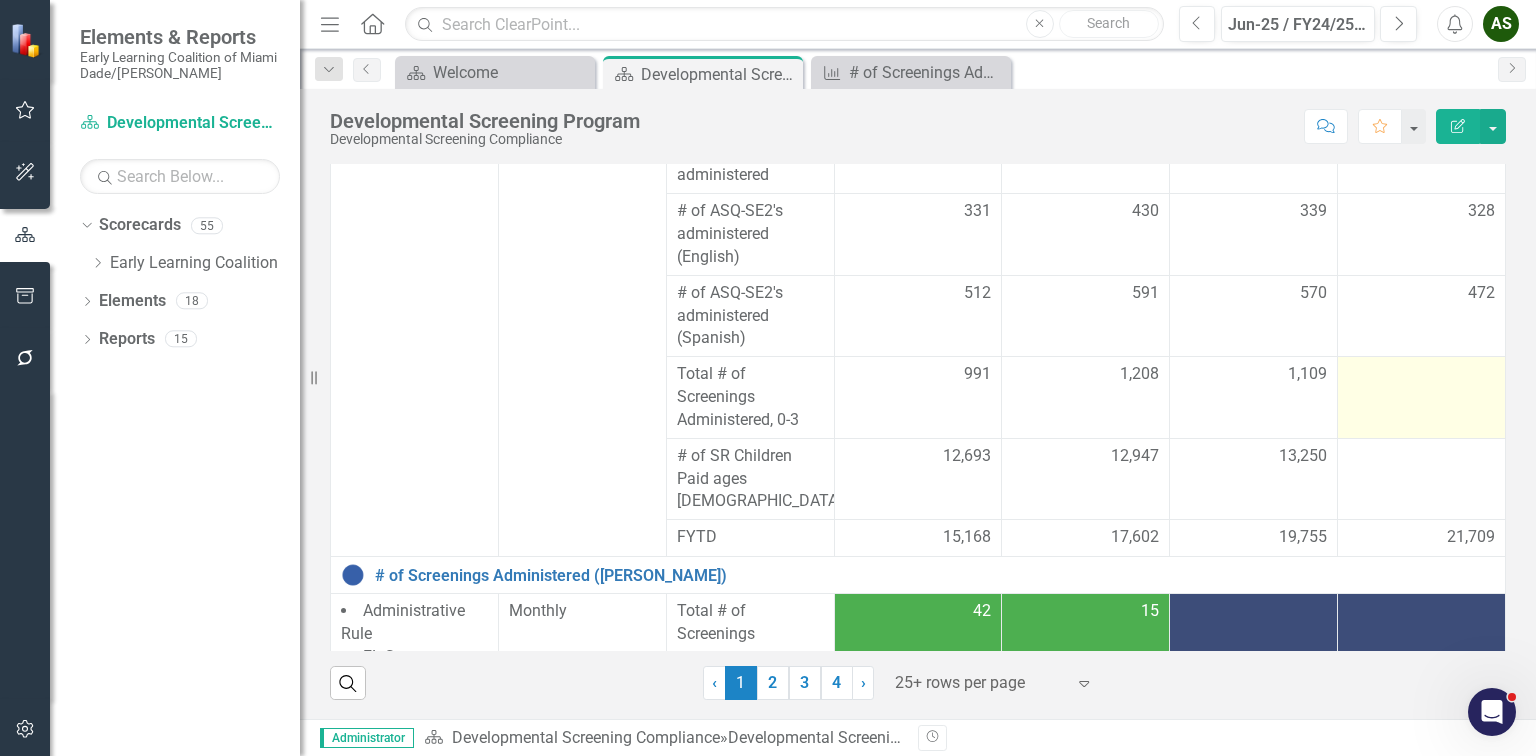 click at bounding box center [1422, 398] 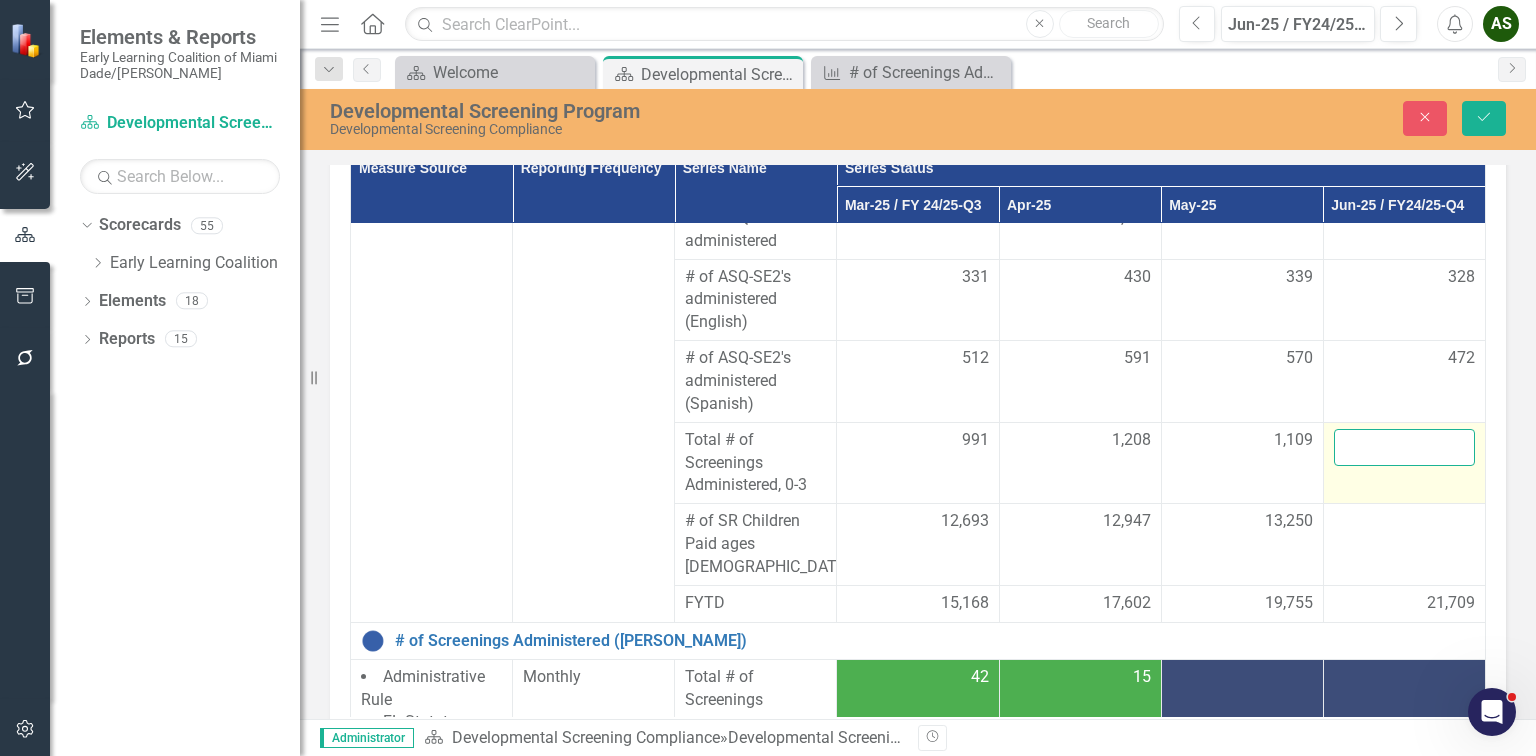 click at bounding box center (1404, 447) 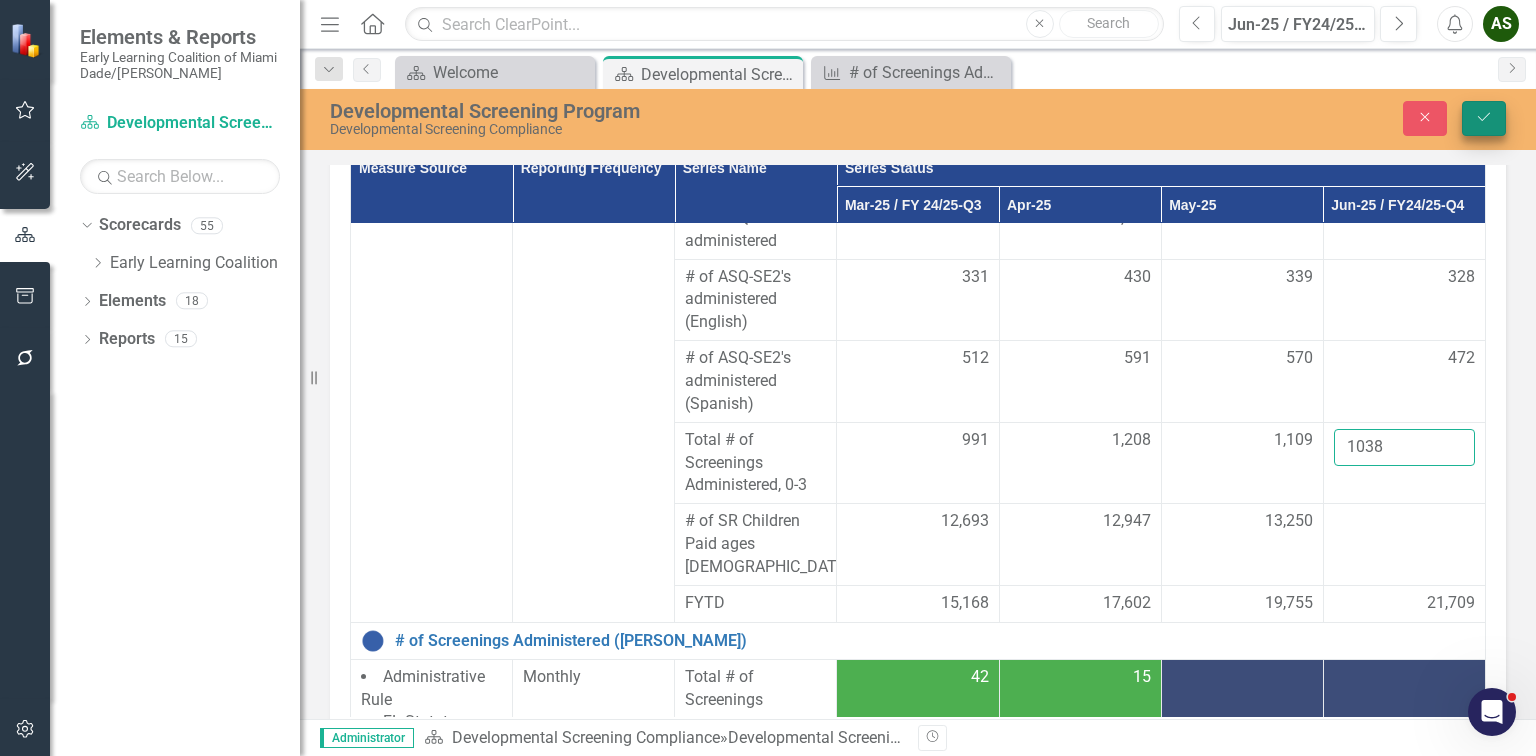 type on "1038" 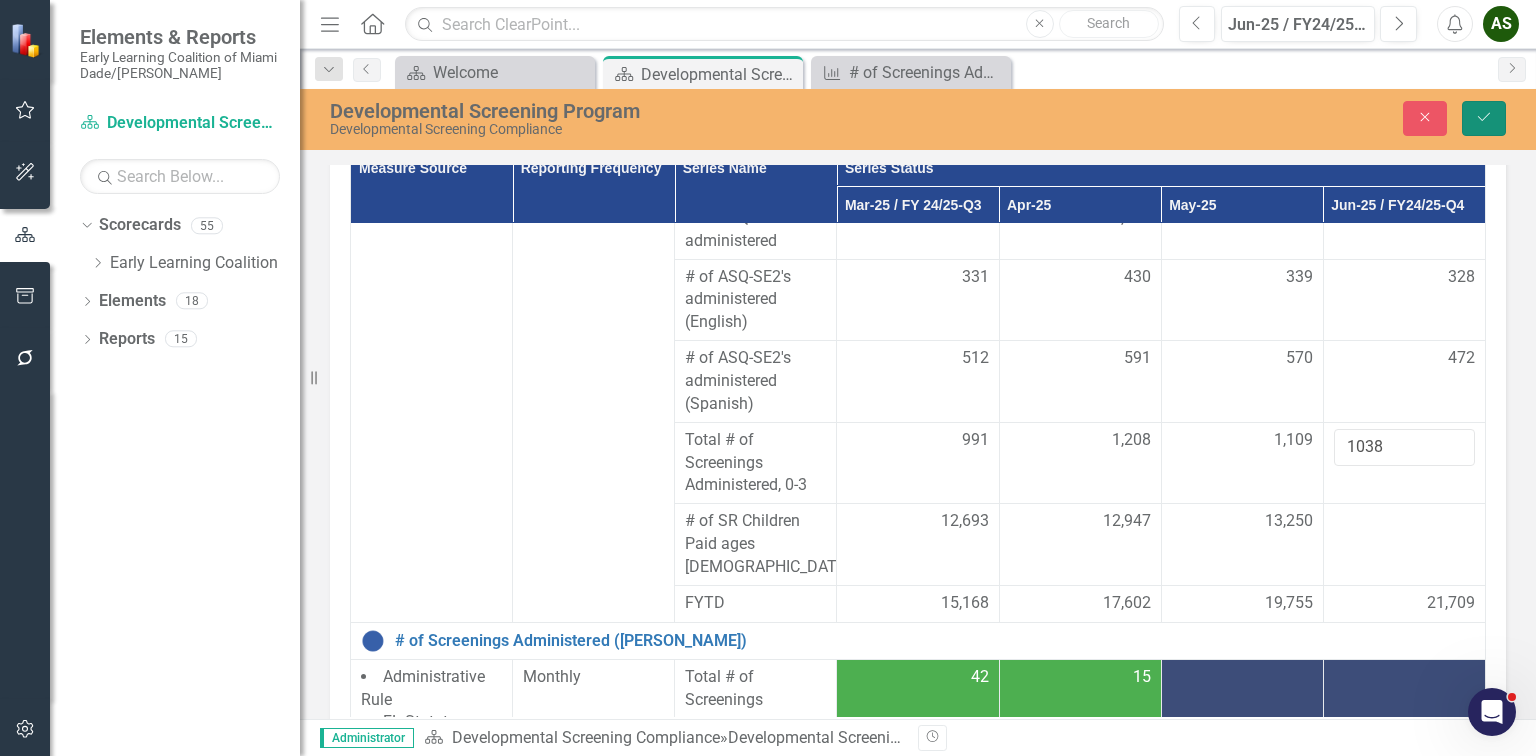 click on "Save" 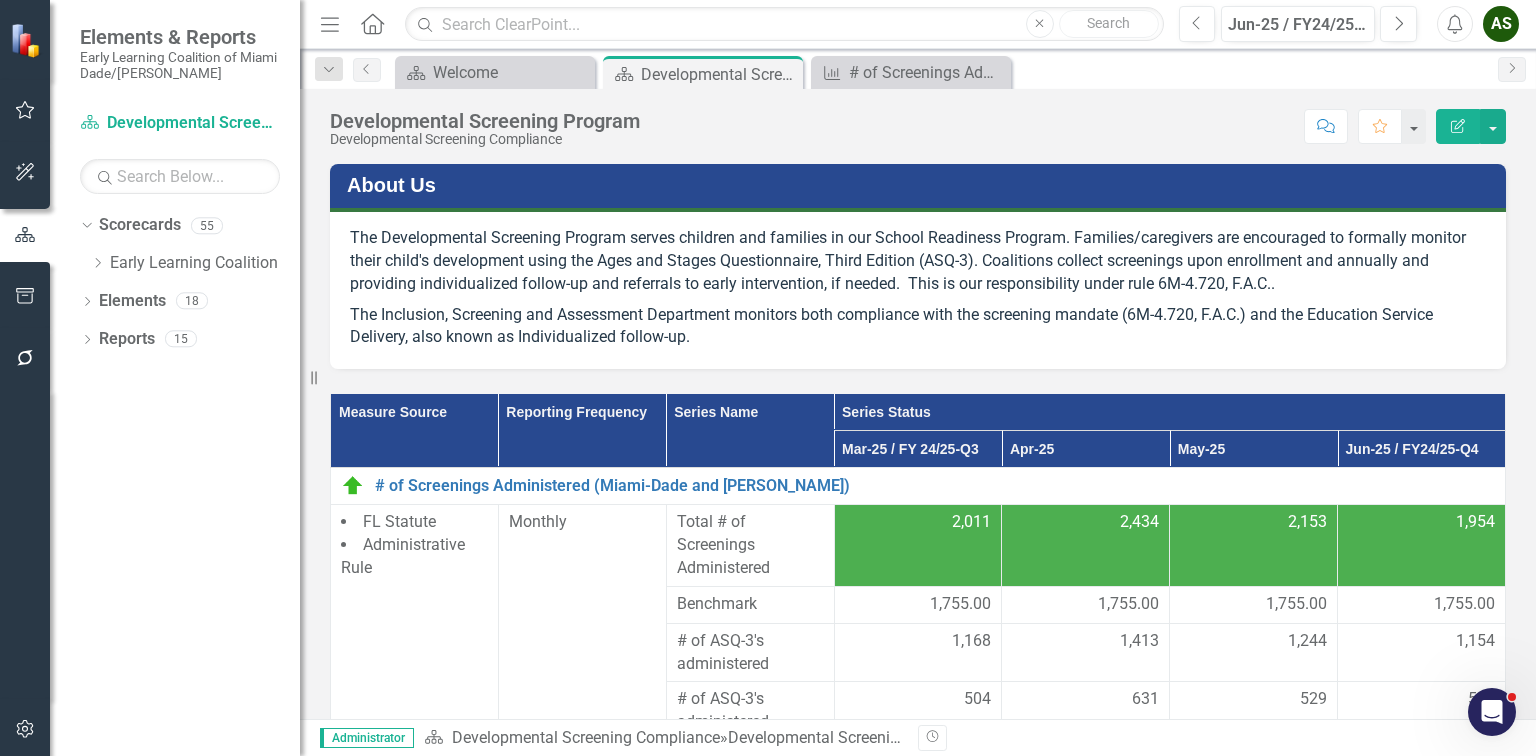 click on "About Us The Developmental Screening Program serves children and families in our School Readiness Program. Families/caregivers are encouraged to formally monitor their child's development using the Ages and Stages Questionnaire, Third Edition (ASQ-3). Coalitions collect screenings upon enrollment and annually and providing individualized follow-up and referrals to early intervention, if needed.  This is our responsibility under rule 6M-4.720, F.A.C..
The Inclusion, Screening and Assessment Department monitors both compliance with the screening mandate (6M-4.720, F.A.C.) and the Education Service Delivery, also known as Individualized follow-up.  Measure Source Reporting Frequency Series Name Series Status Mar-25 / FY 24/25-Q3 Apr-25 May-25 Jun-25 / FY24/25-Q4 # of Screenings Administered (Miami-Dade and Monroe) Link Map View Link Map Edit Edit Measure Link Open Element FL Statute Administrative Rule Monthly Total # of Screenings Administered 2,011 2,434 2,153 1,954 Benchmark 1,755.00 1,755.00 1,755.00 504" at bounding box center (918, 584) 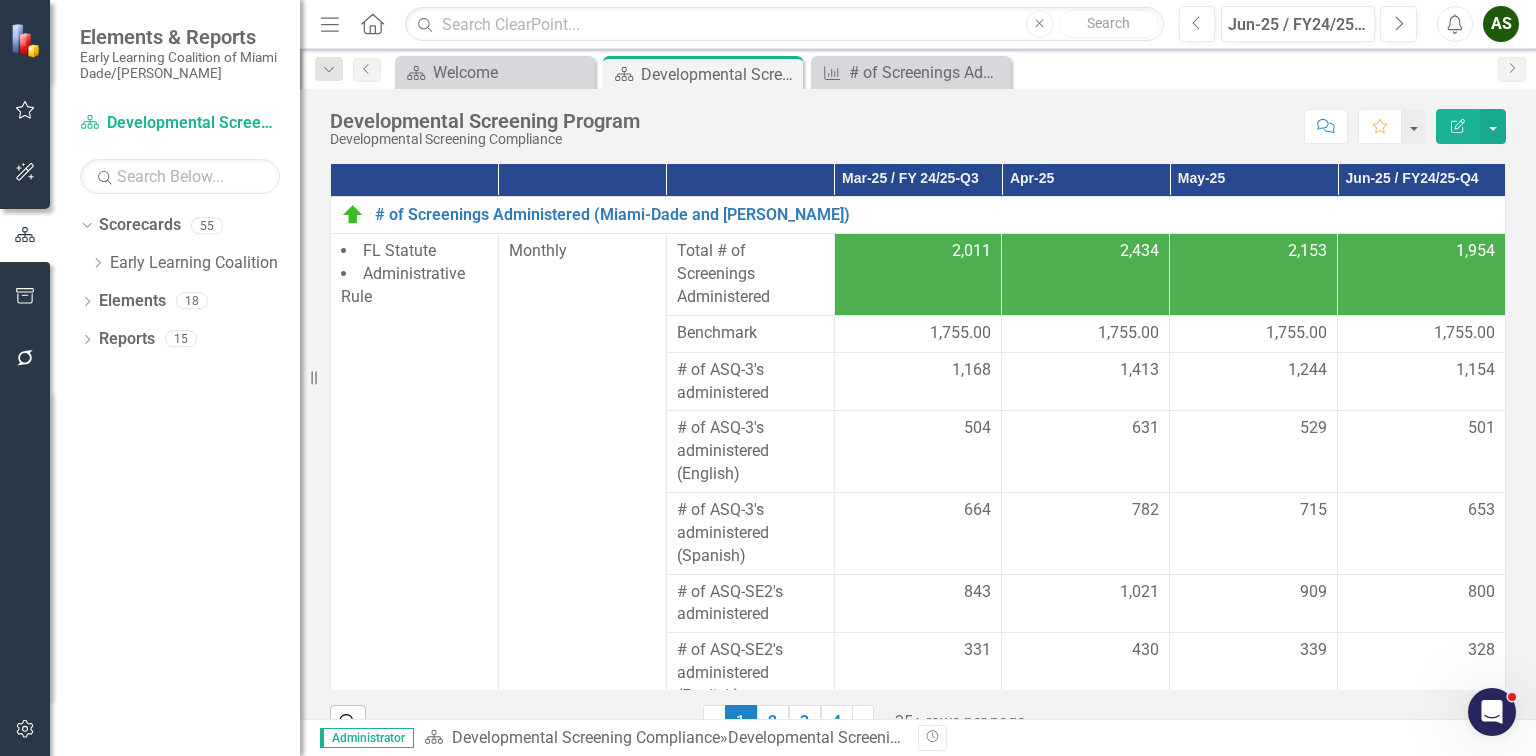 scroll, scrollTop: 310, scrollLeft: 0, axis: vertical 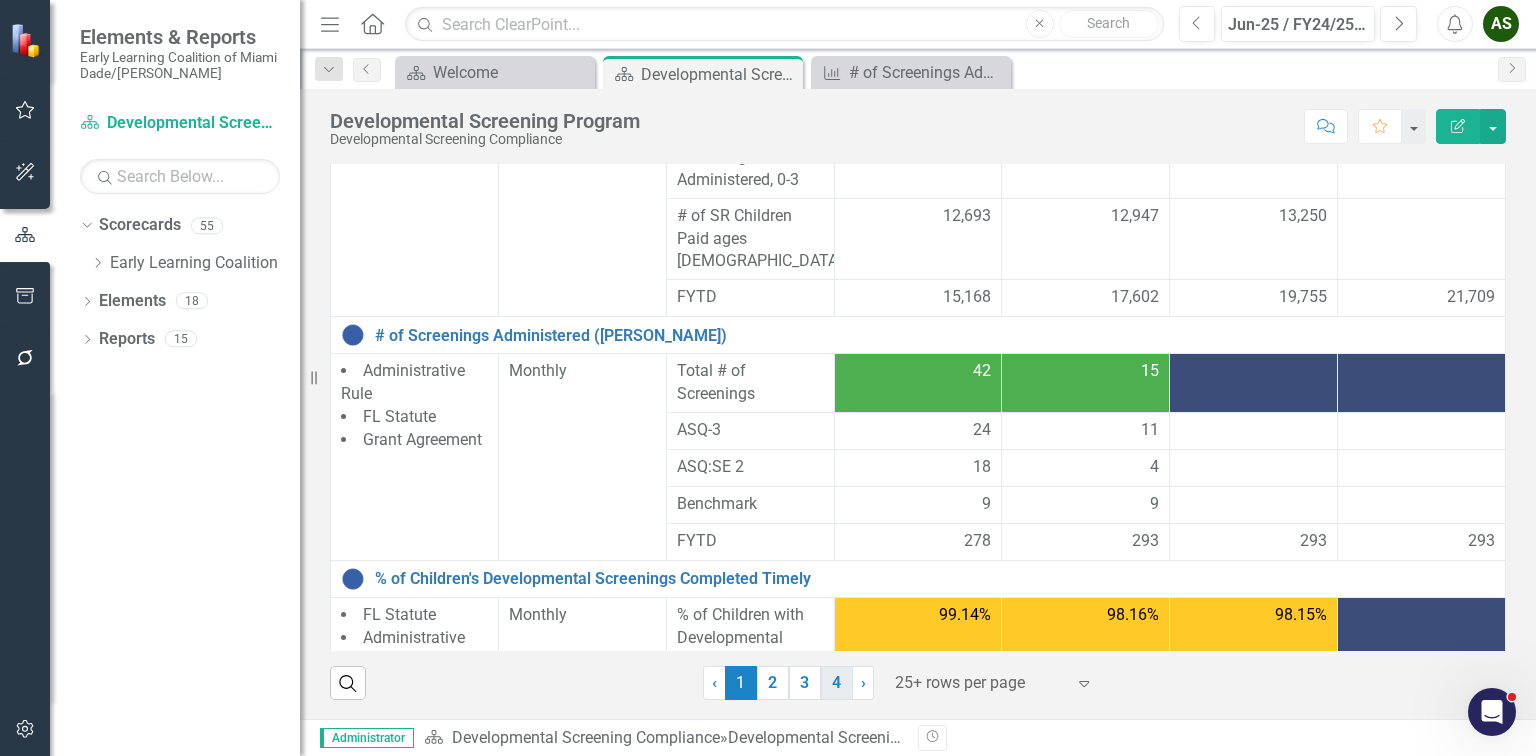 click on "4" at bounding box center [837, 683] 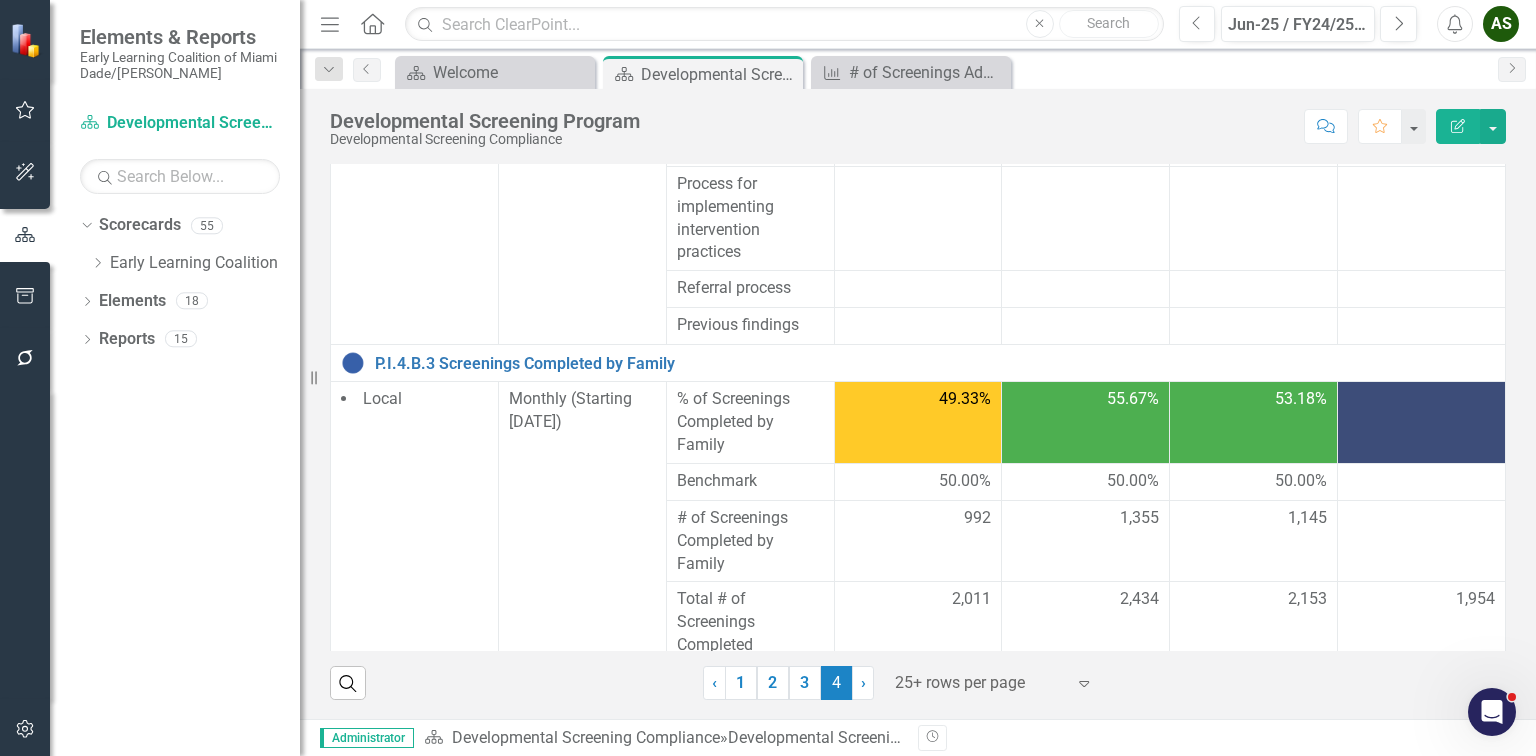 scroll, scrollTop: 935, scrollLeft: 0, axis: vertical 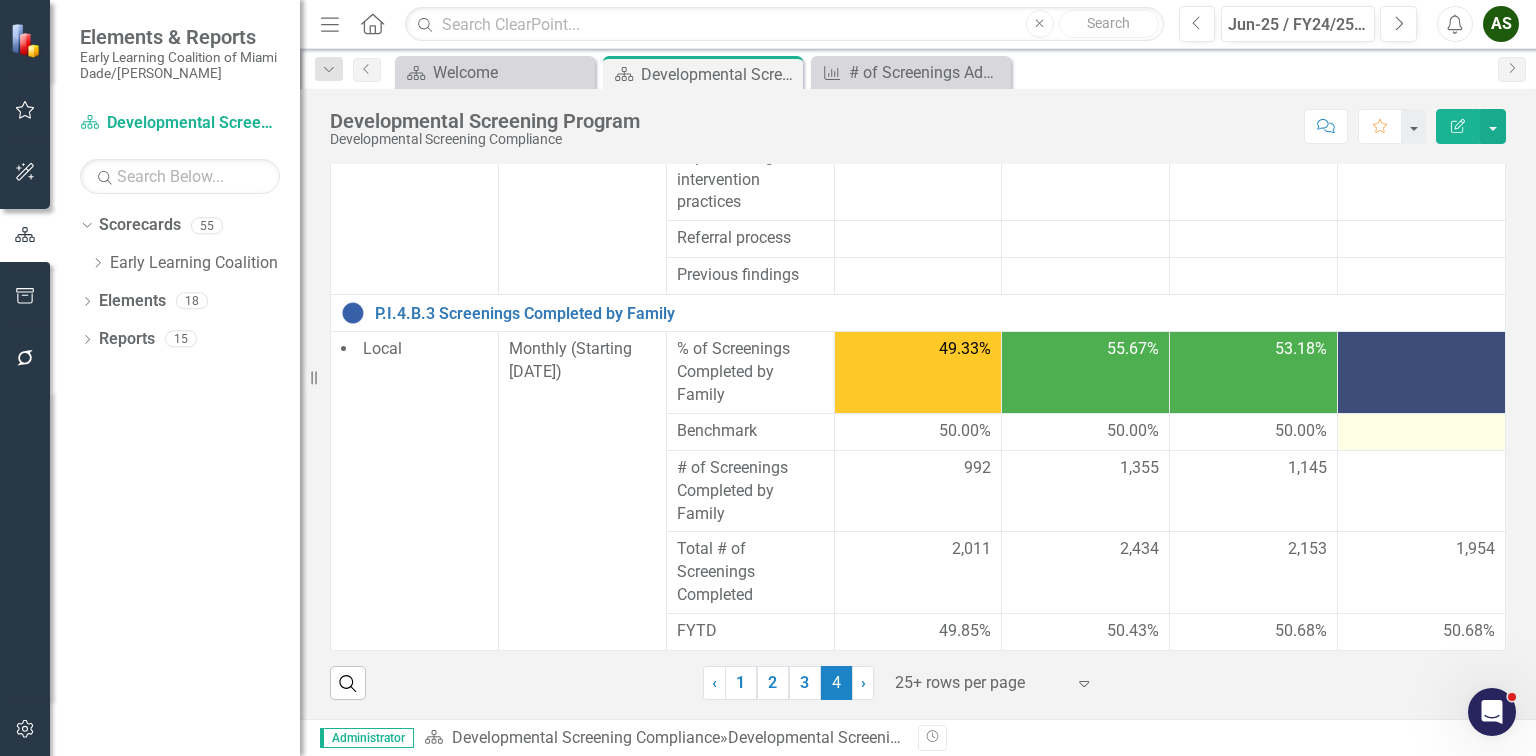 click at bounding box center (1421, 432) 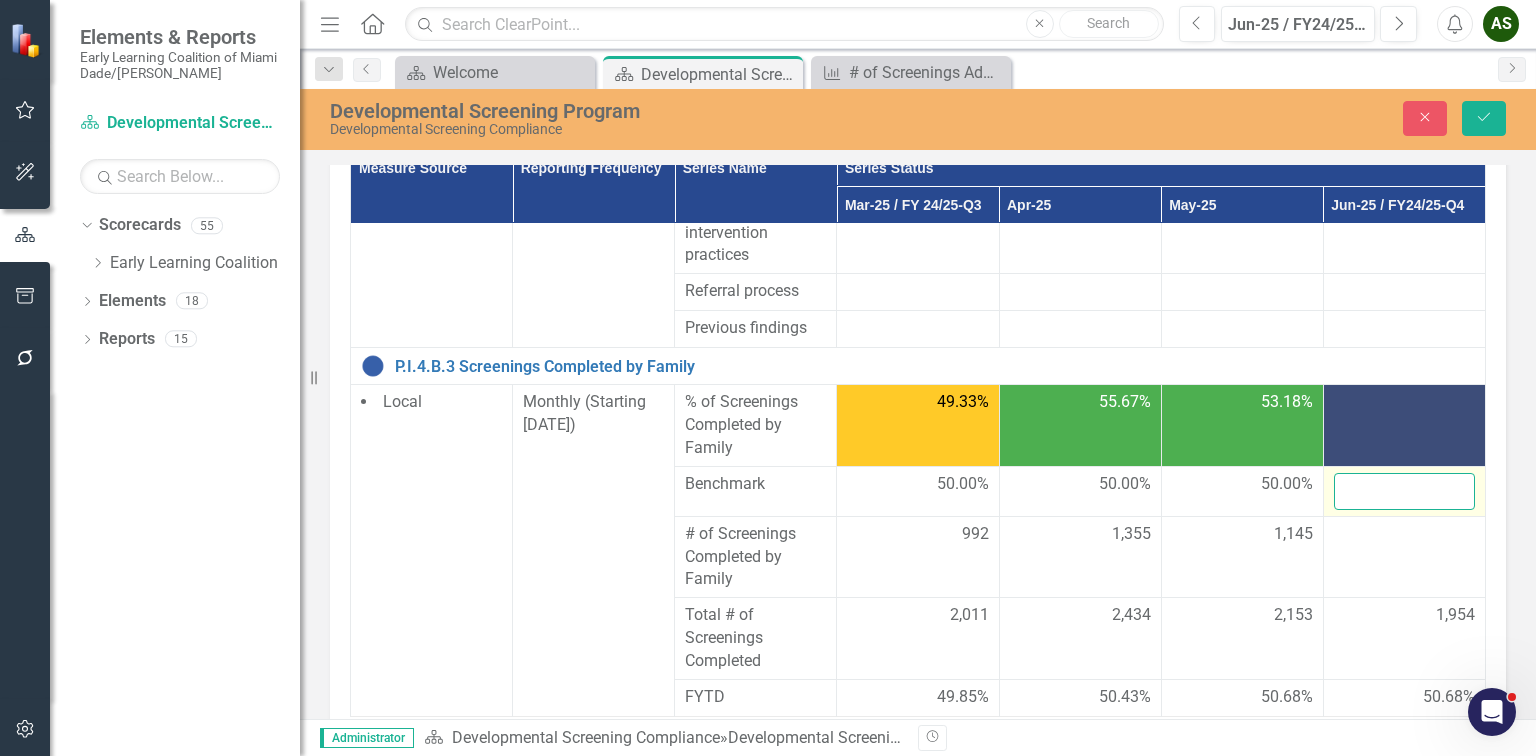 click at bounding box center (1404, 491) 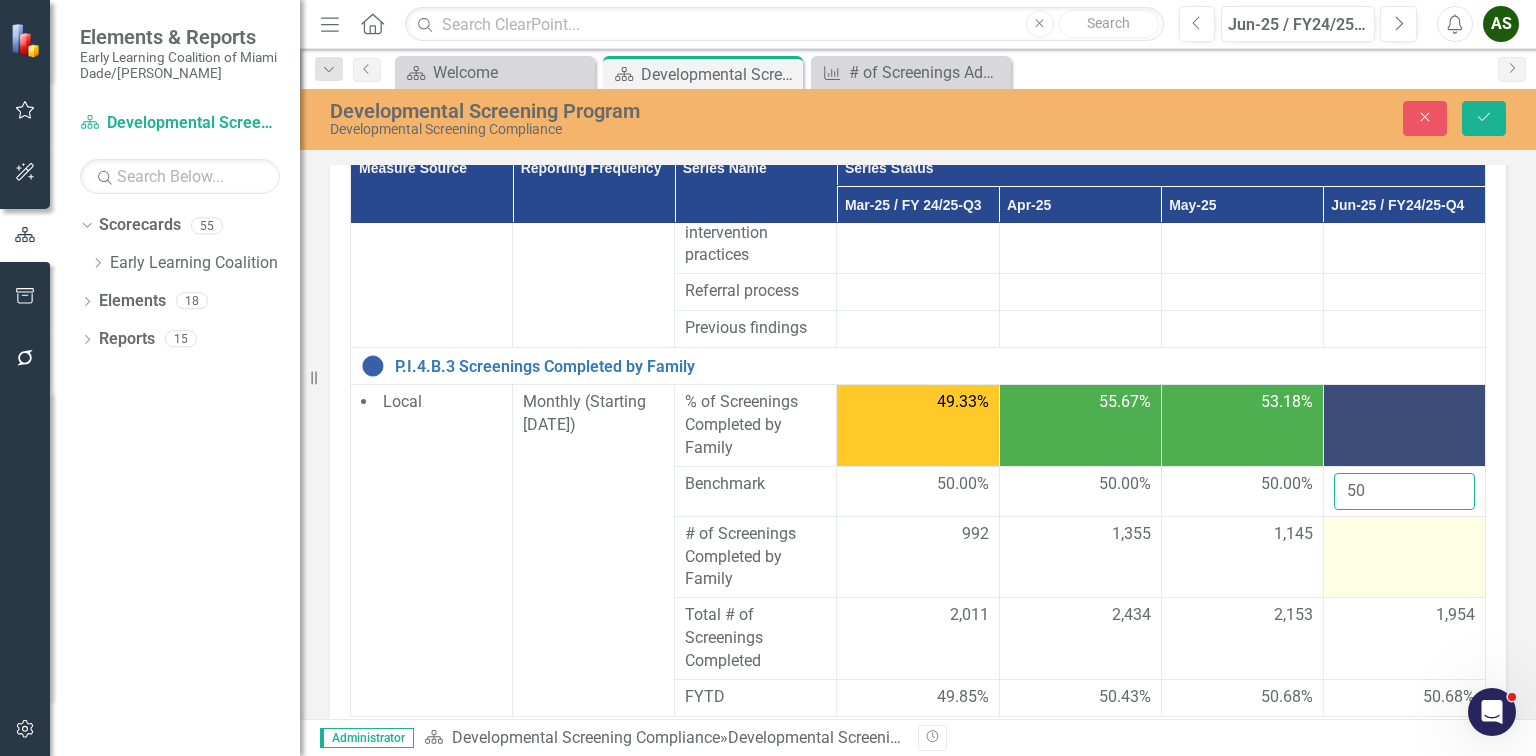 type on "50" 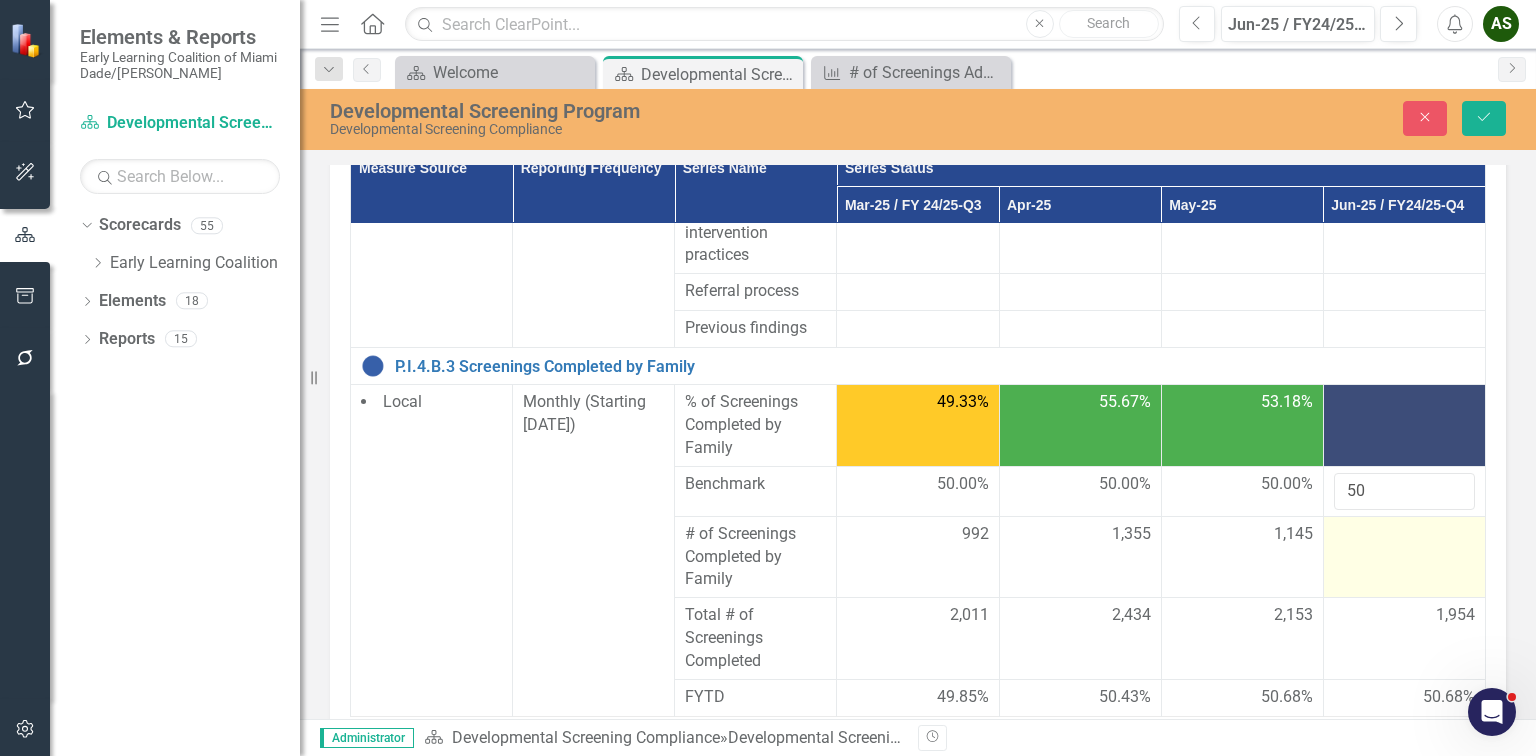 click at bounding box center [1404, 557] 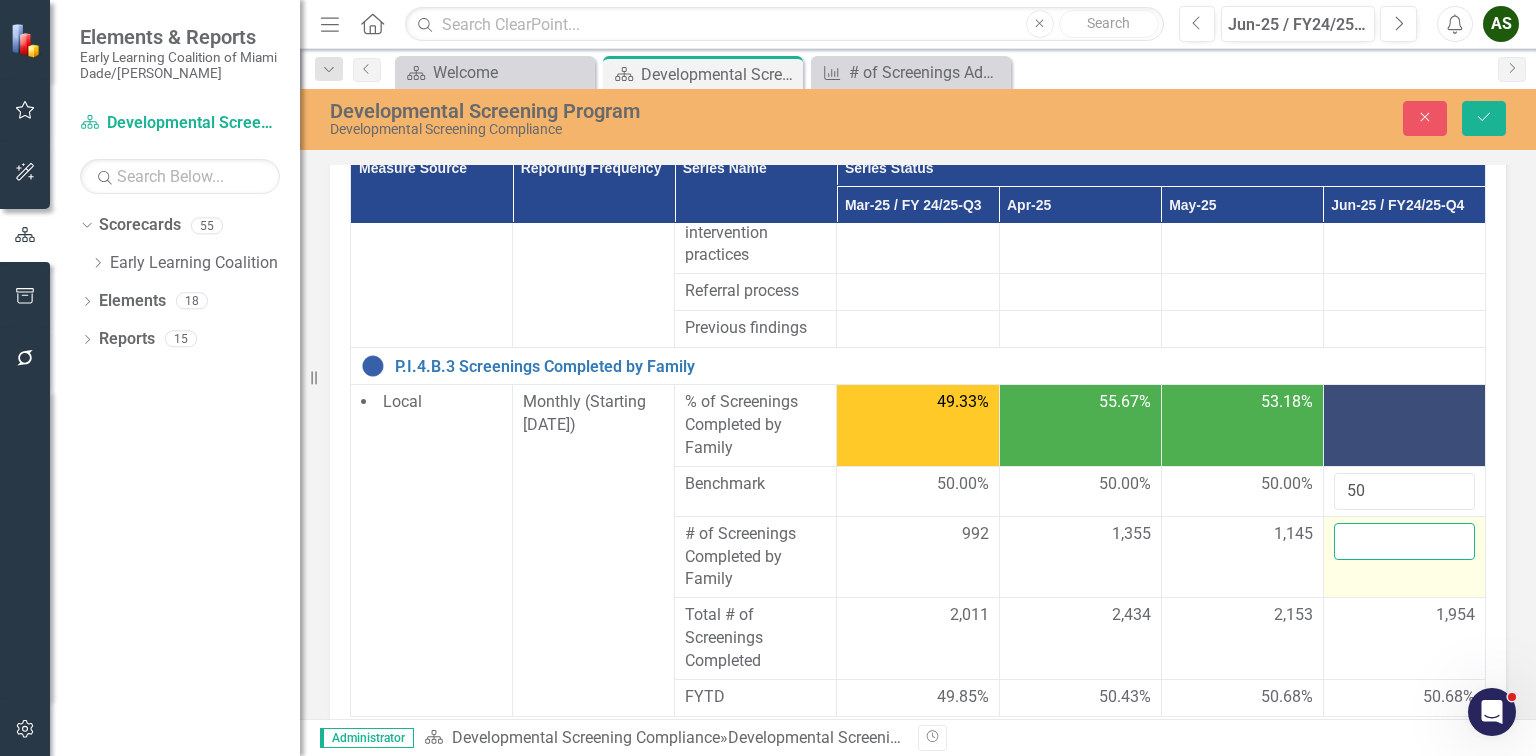 click at bounding box center [1404, 541] 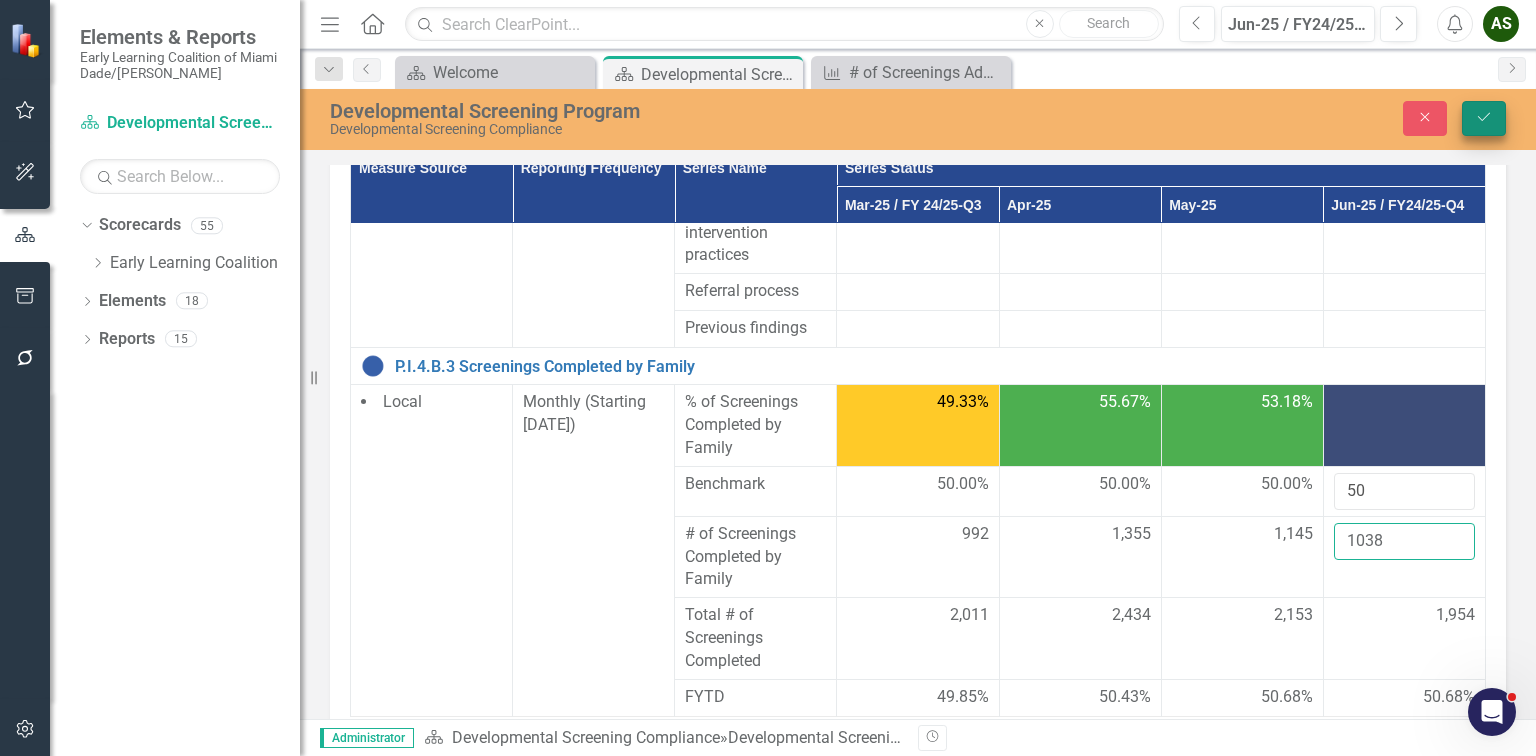 type on "1038" 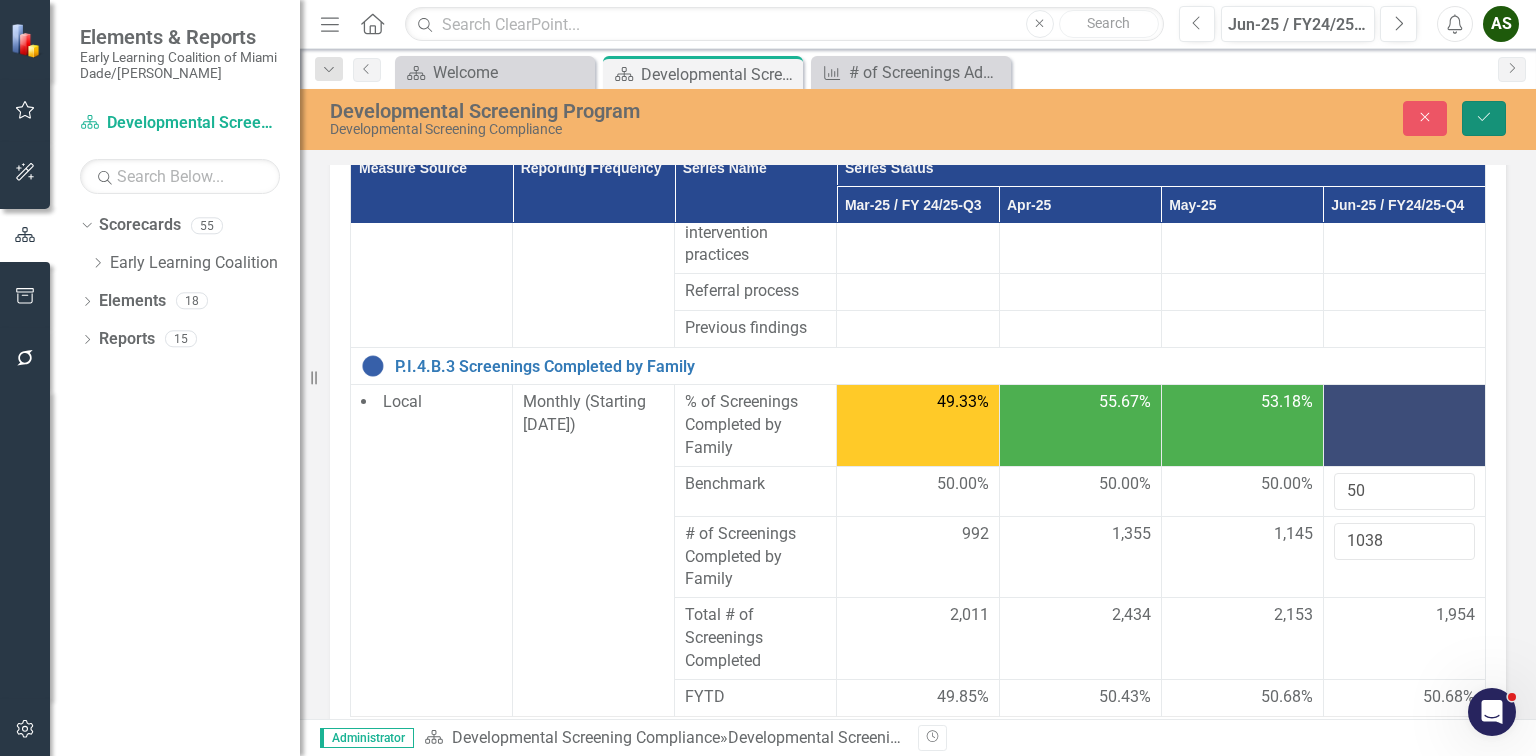 click on "Save" 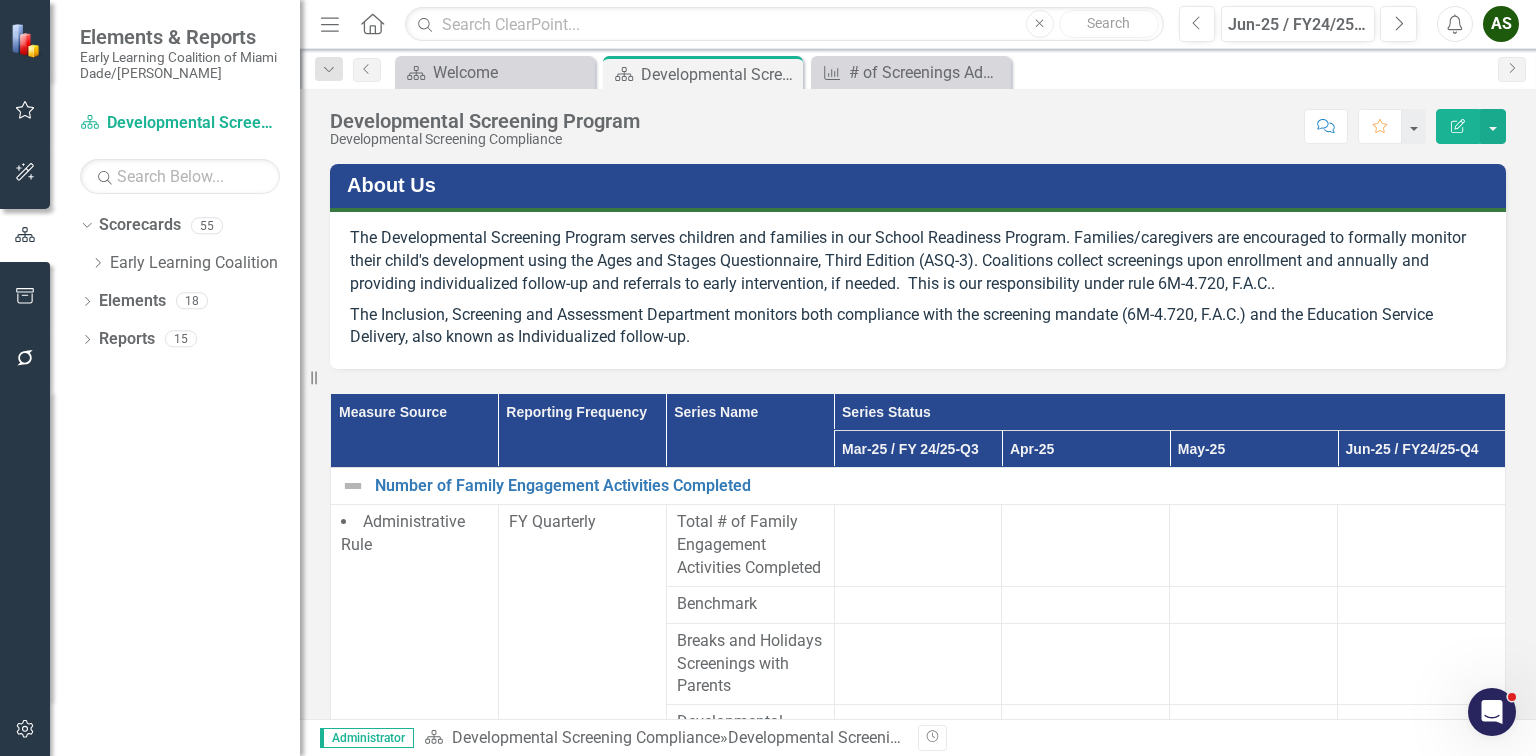click on "About Us The Developmental Screening Program serves children and families in our School Readiness Program. Families/caregivers are encouraged to formally monitor their child's development using the Ages and Stages Questionnaire, Third Edition (ASQ-3). Coalitions collect screenings upon enrollment and annually and providing individualized follow-up and referrals to early intervention, if needed.  This is our responsibility under rule 6M-4.720, F.A.C..
The Inclusion, Screening and Assessment Department monitors both compliance with the screening mandate (6M-4.720, F.A.C.) and the Education Service Delivery, also known as Individualized follow-up." at bounding box center [918, 254] 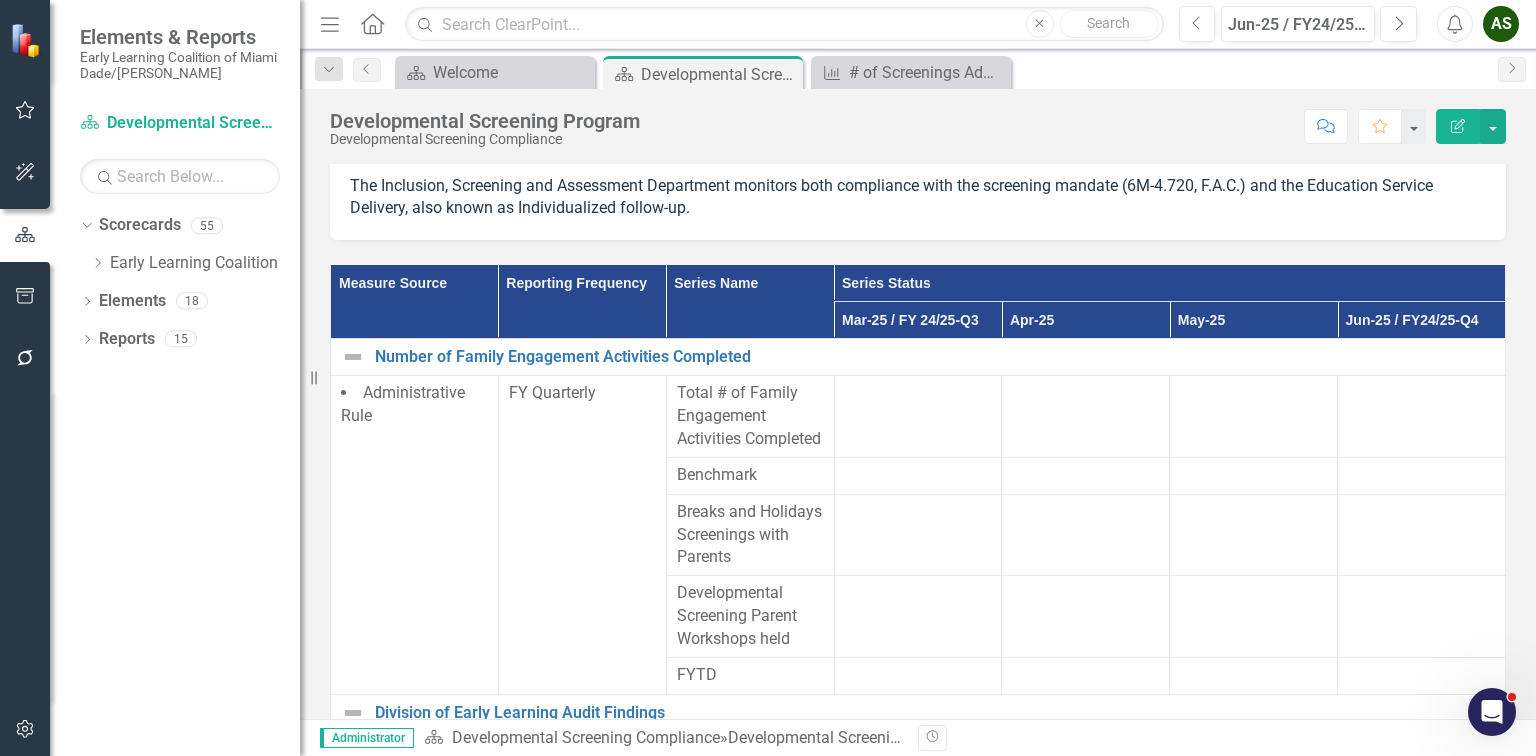 scroll, scrollTop: 310, scrollLeft: 0, axis: vertical 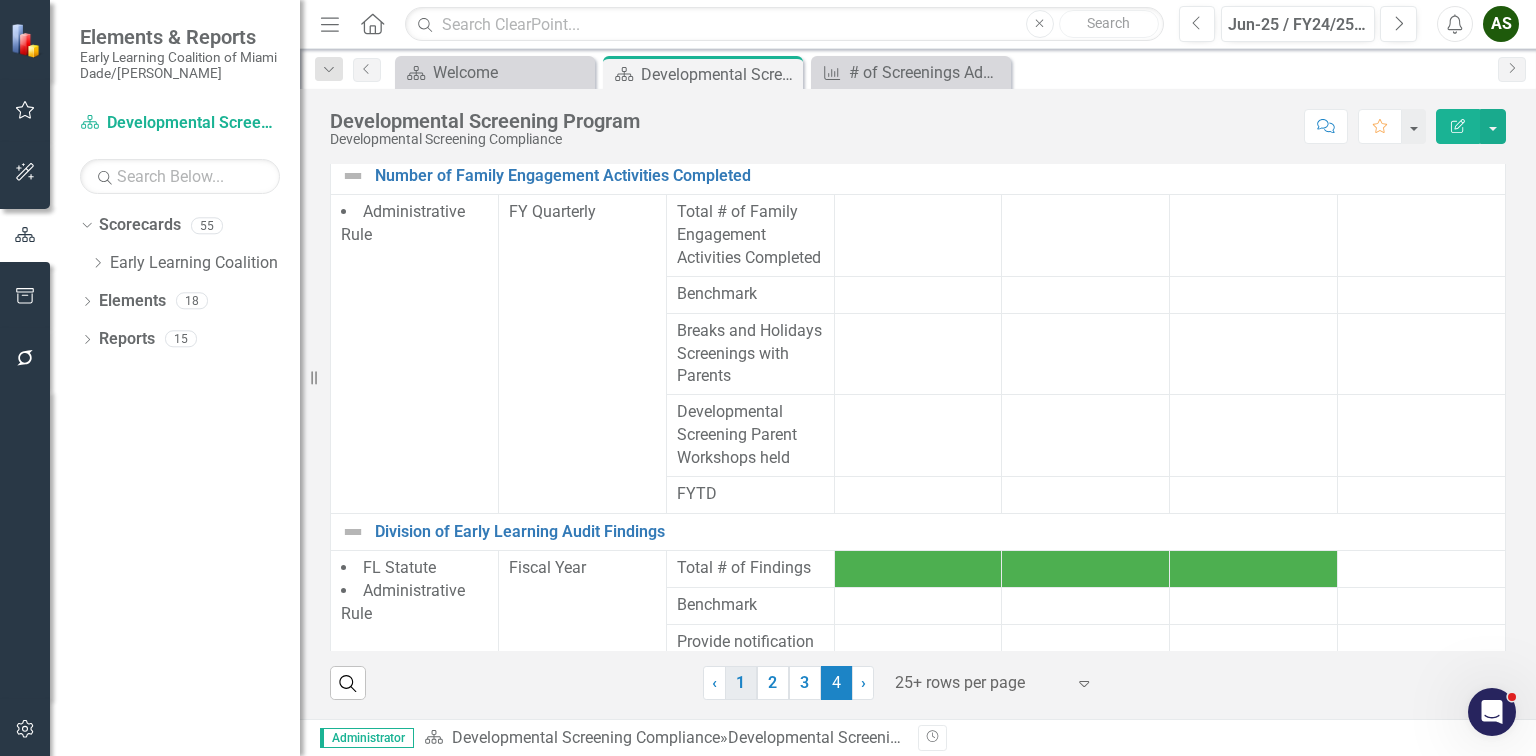 click on "1" at bounding box center (741, 683) 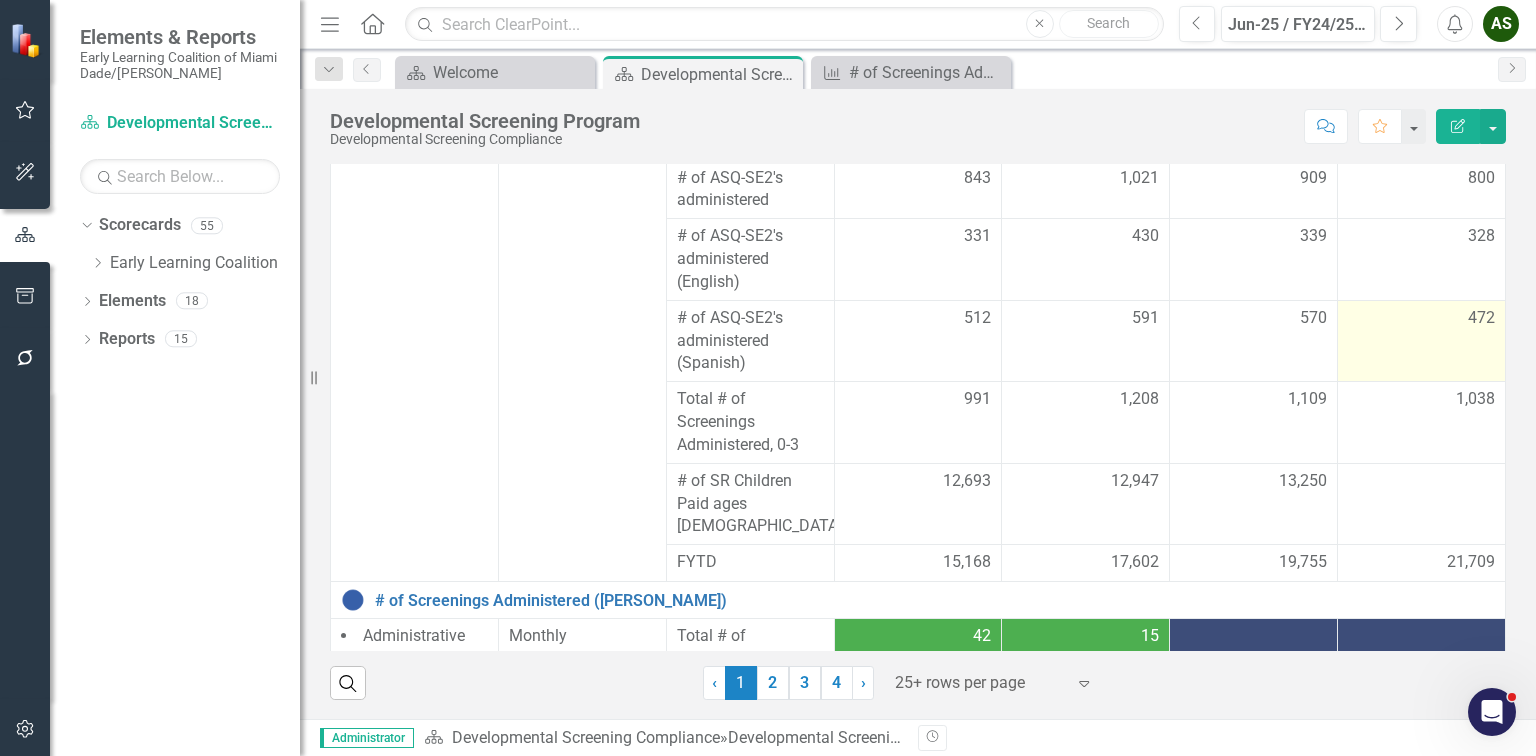 scroll, scrollTop: 400, scrollLeft: 0, axis: vertical 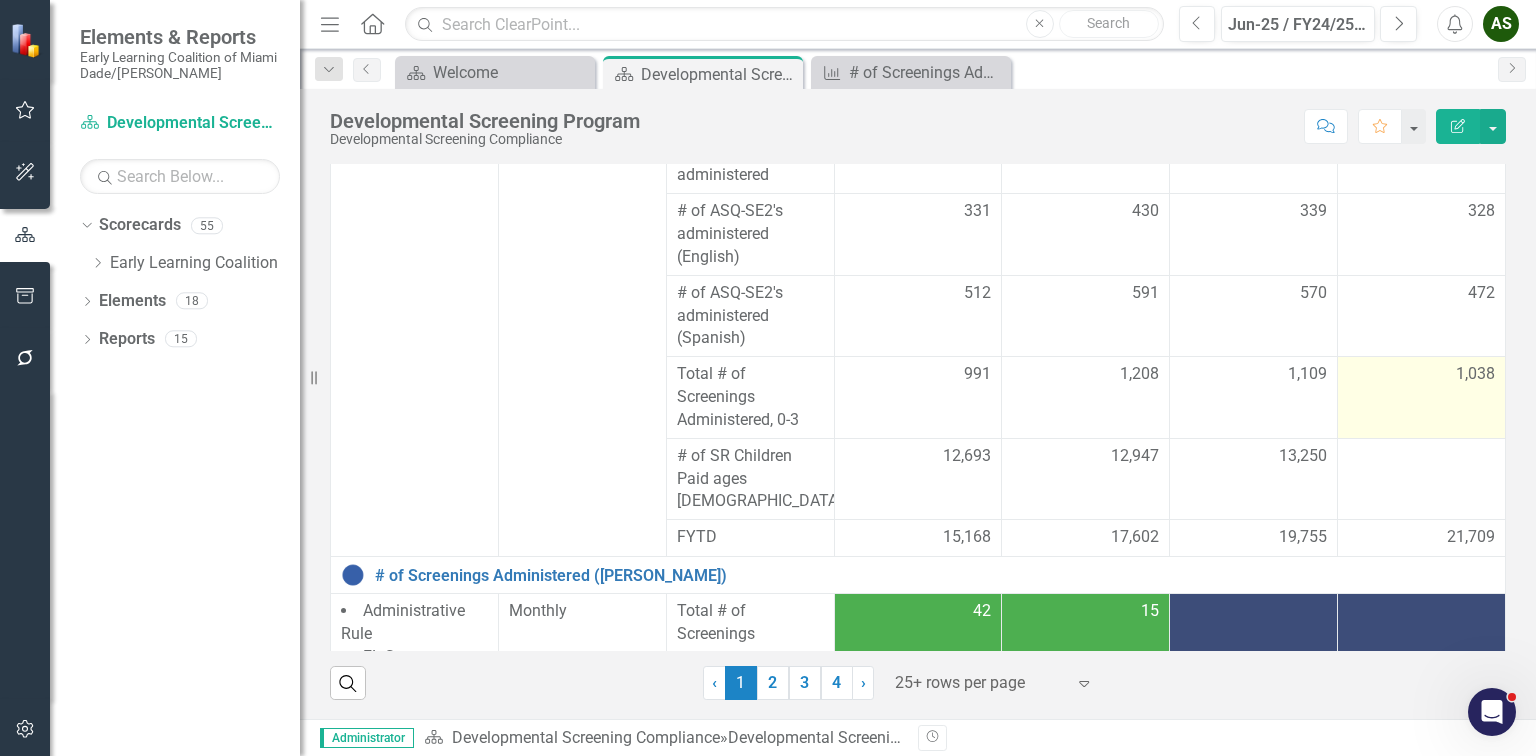 click on "1,038" at bounding box center (1475, 374) 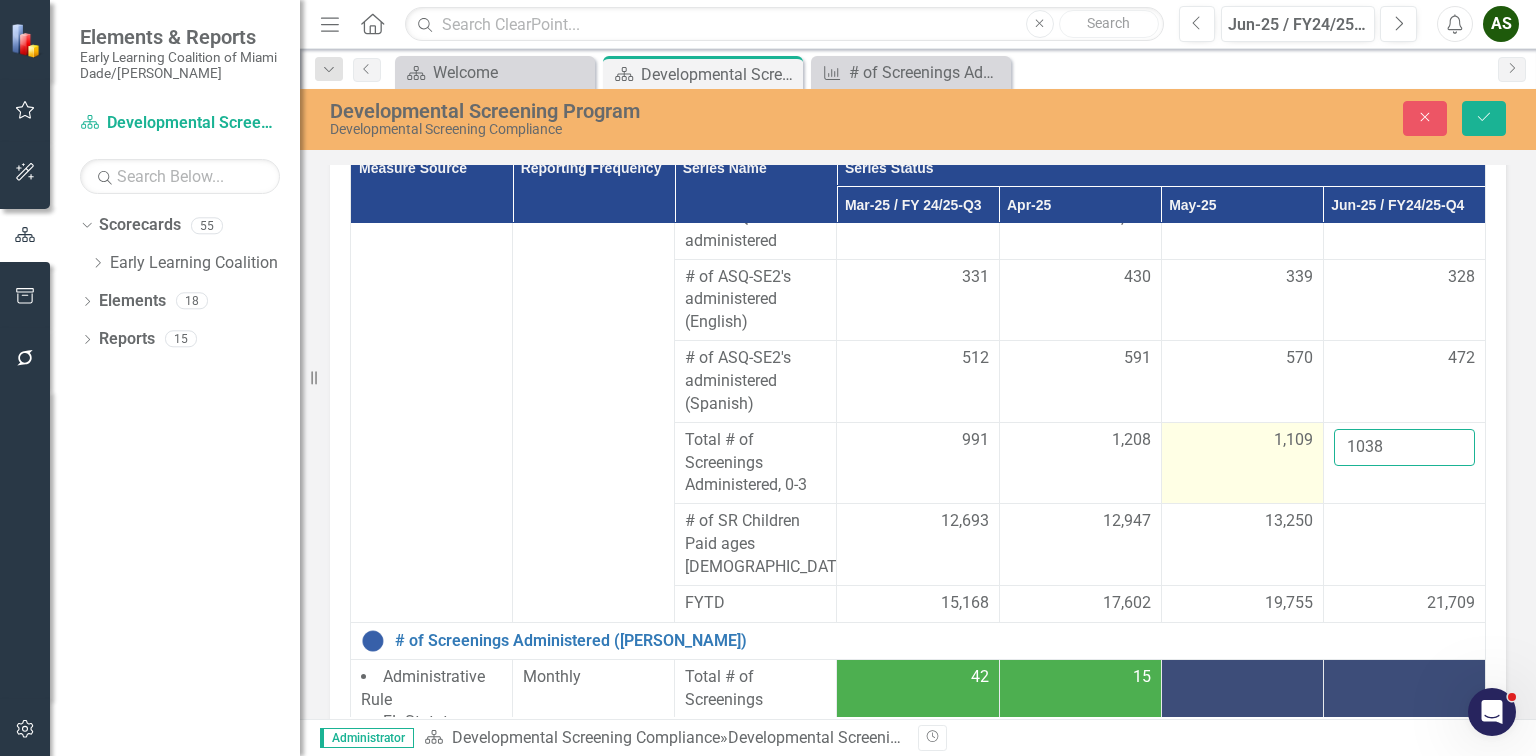 drag, startPoint x: 1362, startPoint y: 445, endPoint x: 1253, endPoint y: 450, distance: 109.11462 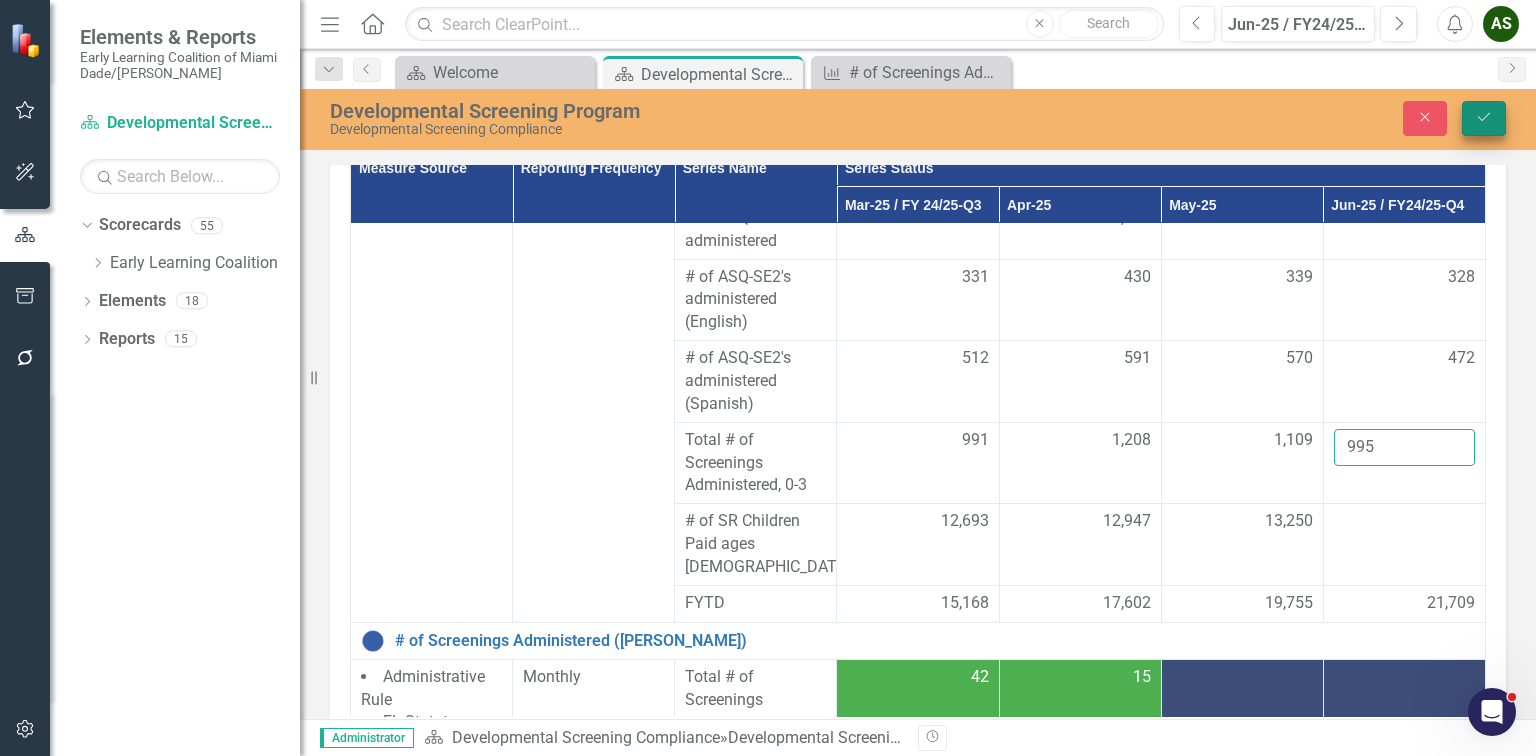 type on "995" 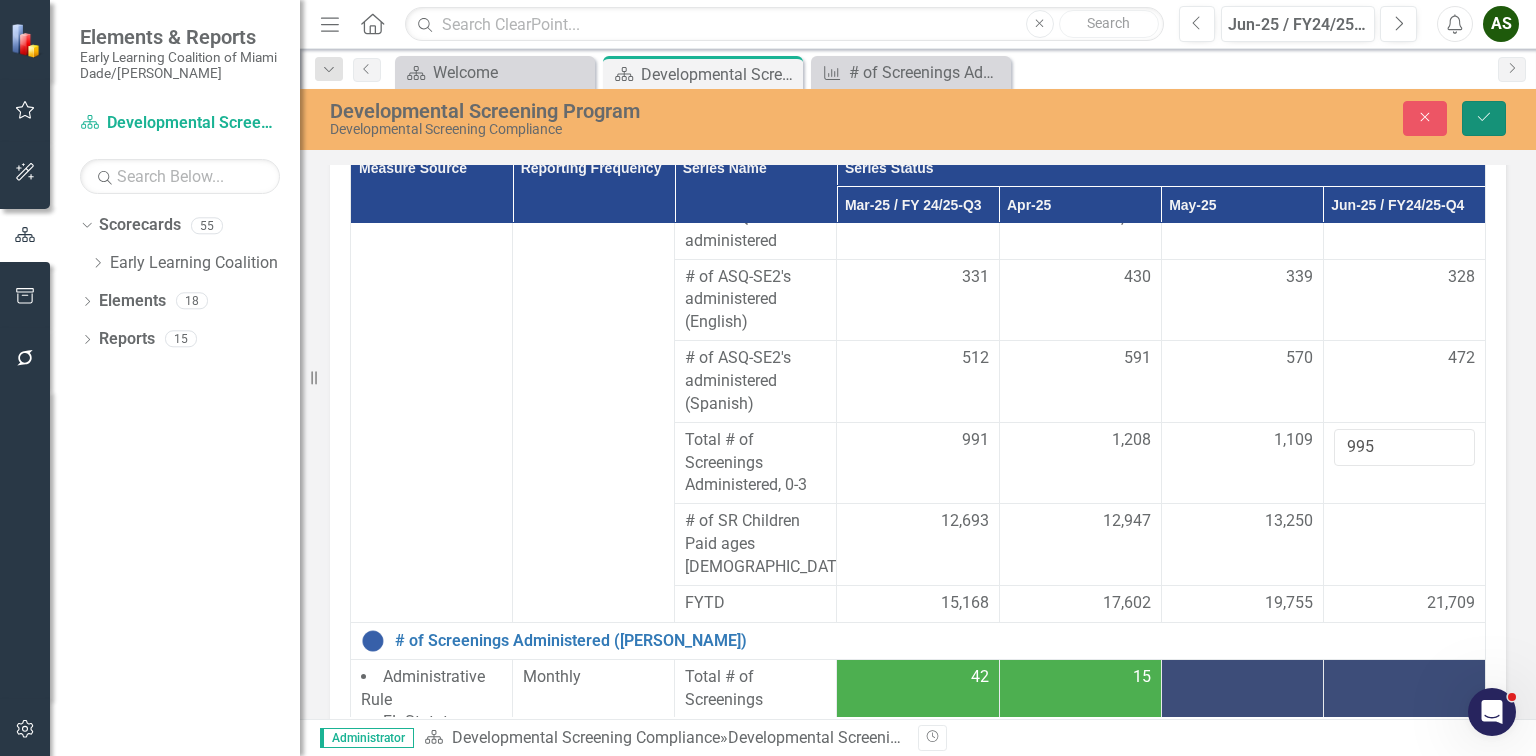 click on "Save" at bounding box center (1484, 118) 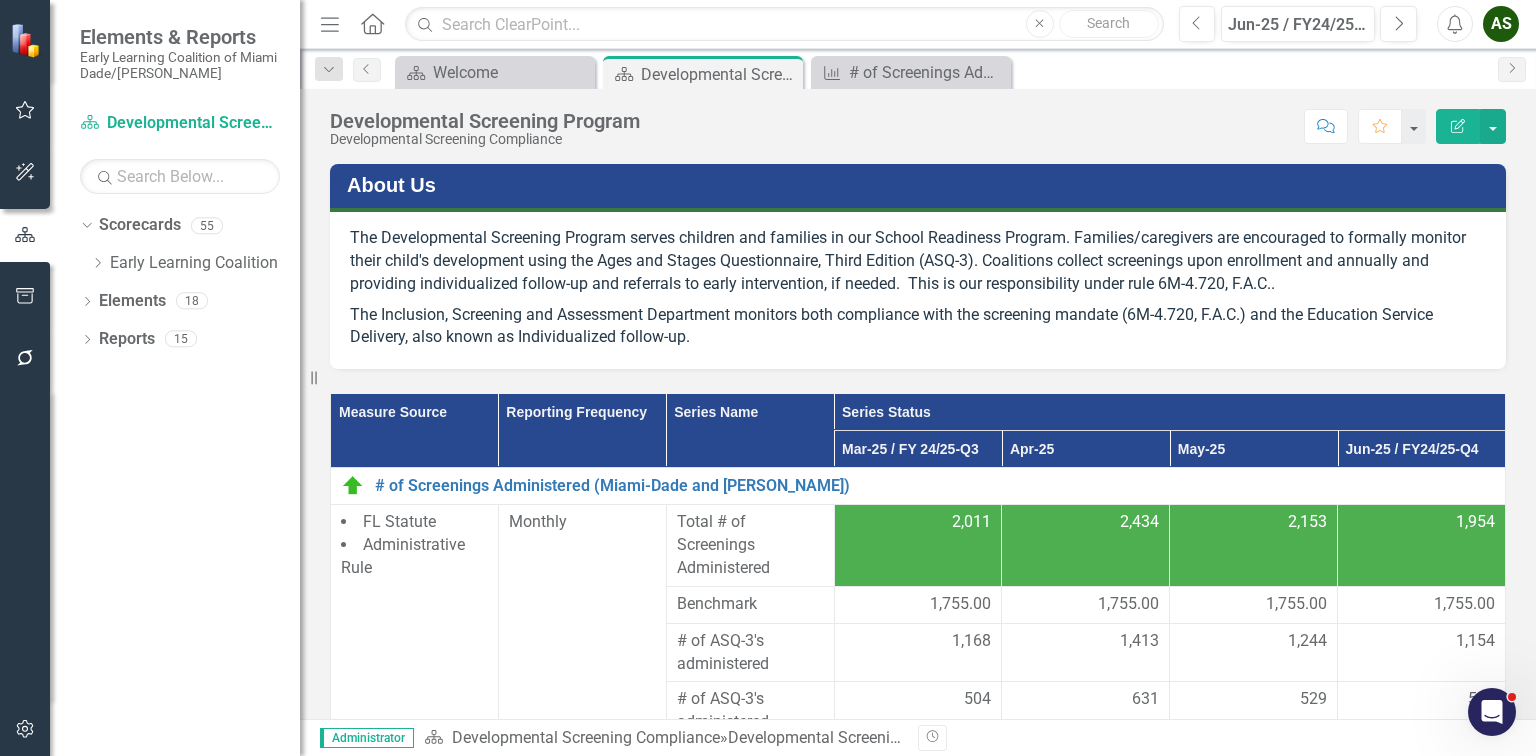 click on "About Us The Developmental Screening Program serves children and families in our School Readiness Program. Families/caregivers are encouraged to formally monitor their child's development using the Ages and Stages Questionnaire, Third Edition (ASQ-3). Coalitions collect screenings upon enrollment and annually and providing individualized follow-up and referrals to early intervention, if needed.  This is our responsibility under rule 6M-4.720, F.A.C..
The Inclusion, Screening and Assessment Department monitors both compliance with the screening mandate (6M-4.720, F.A.C.) and the Education Service Delivery, also known as Individualized follow-up.  Measure Source Reporting Frequency Series Name Series Status Mar-25 / FY 24/25-Q3 Apr-25 May-25 Jun-25 / FY24/25-Q4 # of Screenings Administered (Miami-Dade and Monroe) Link Map View Link Map Edit Edit Measure Link Open Element FL Statute Administrative Rule Monthly Total # of Screenings Administered 2,011 2,434 2,153 1,954 Benchmark 1,755.00 1,755.00 1,755.00 504" at bounding box center [918, 584] 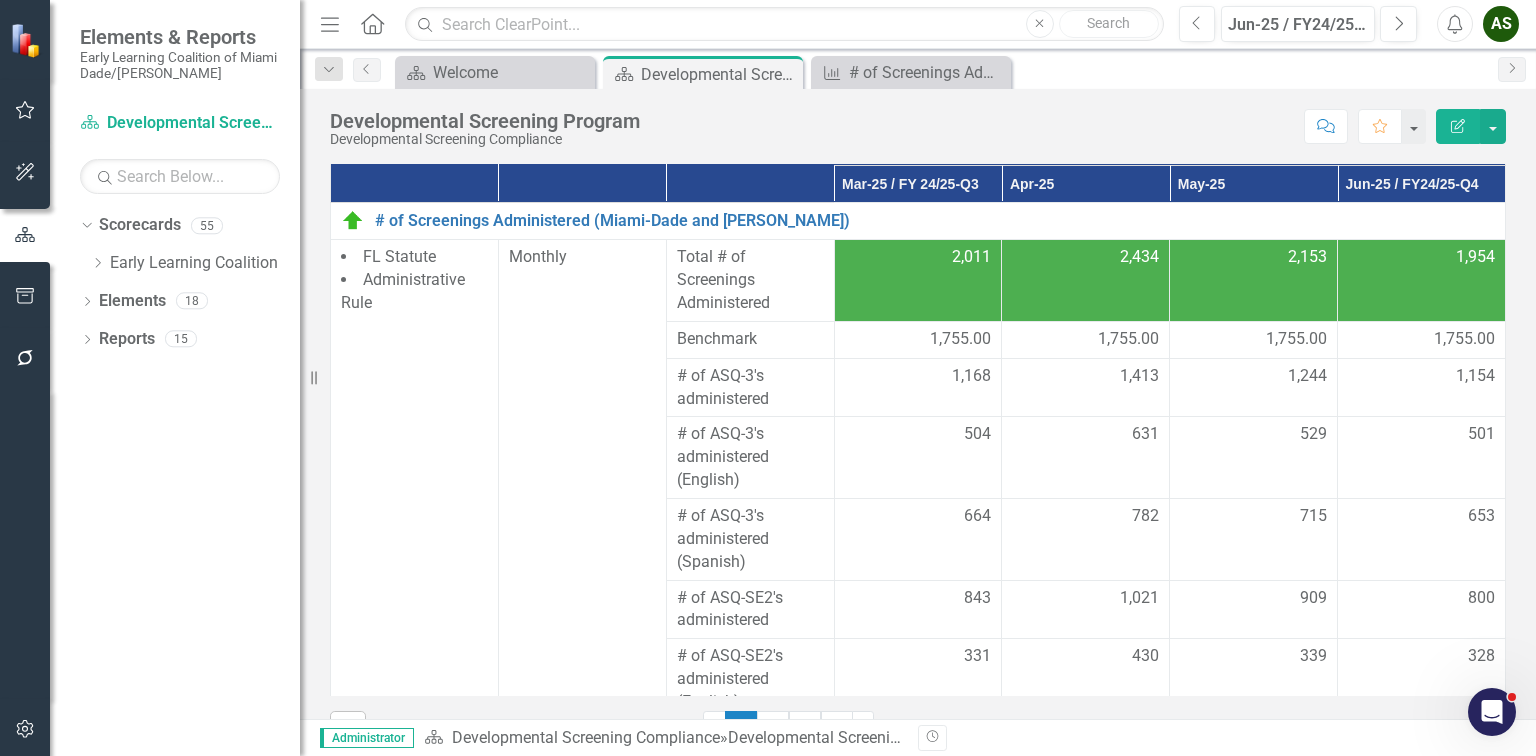 scroll, scrollTop: 310, scrollLeft: 0, axis: vertical 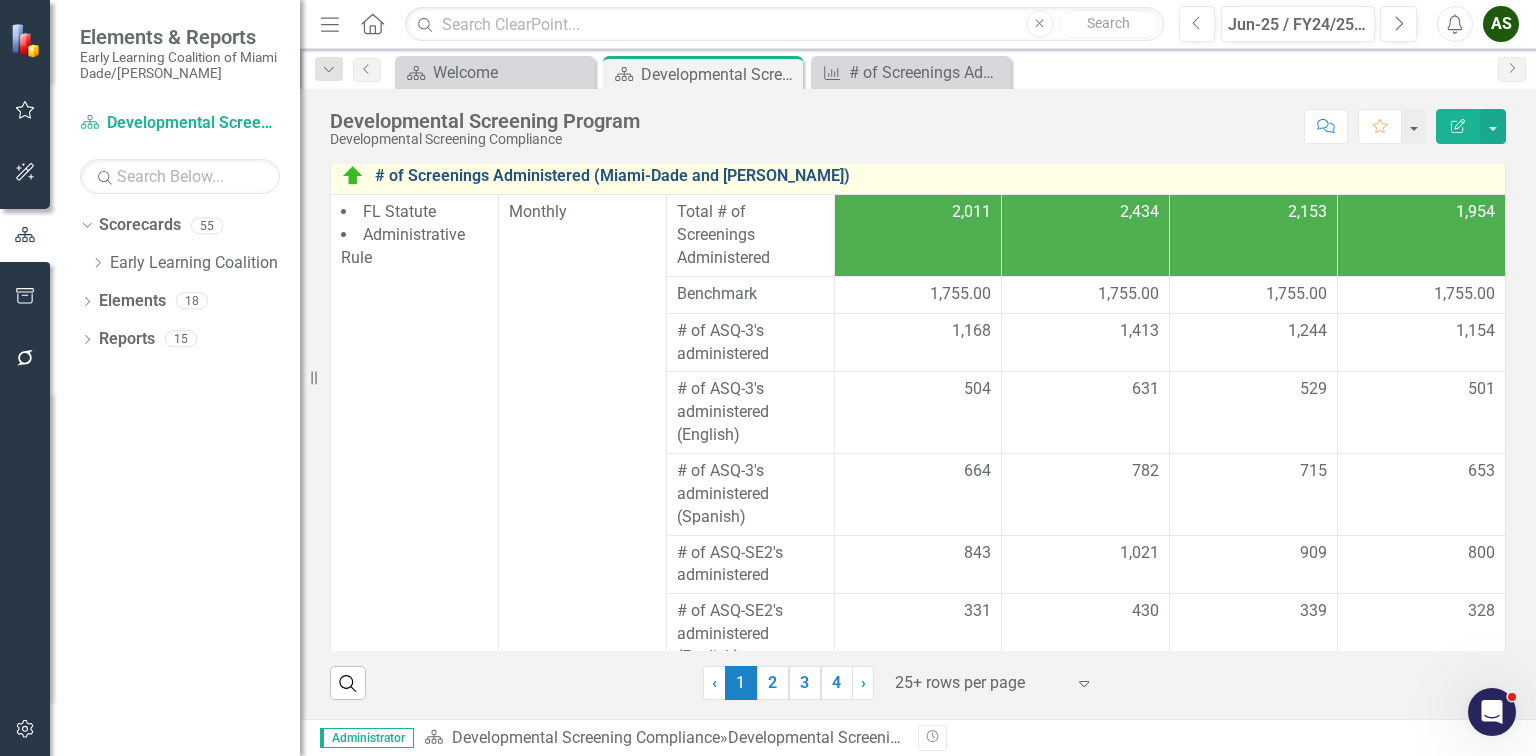 click on "# of Screenings Administered (Miami-Dade and [PERSON_NAME])" at bounding box center (935, 176) 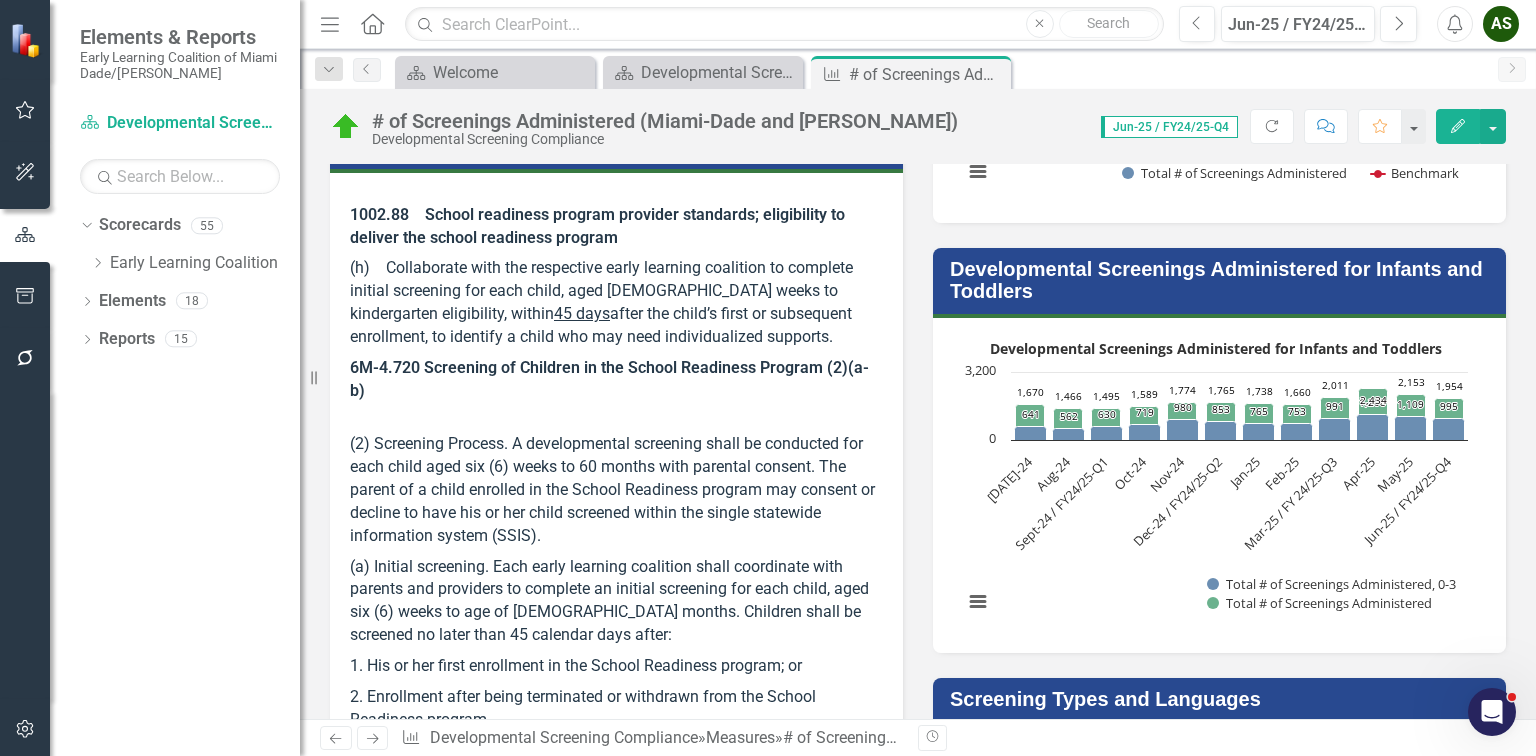 scroll, scrollTop: 640, scrollLeft: 0, axis: vertical 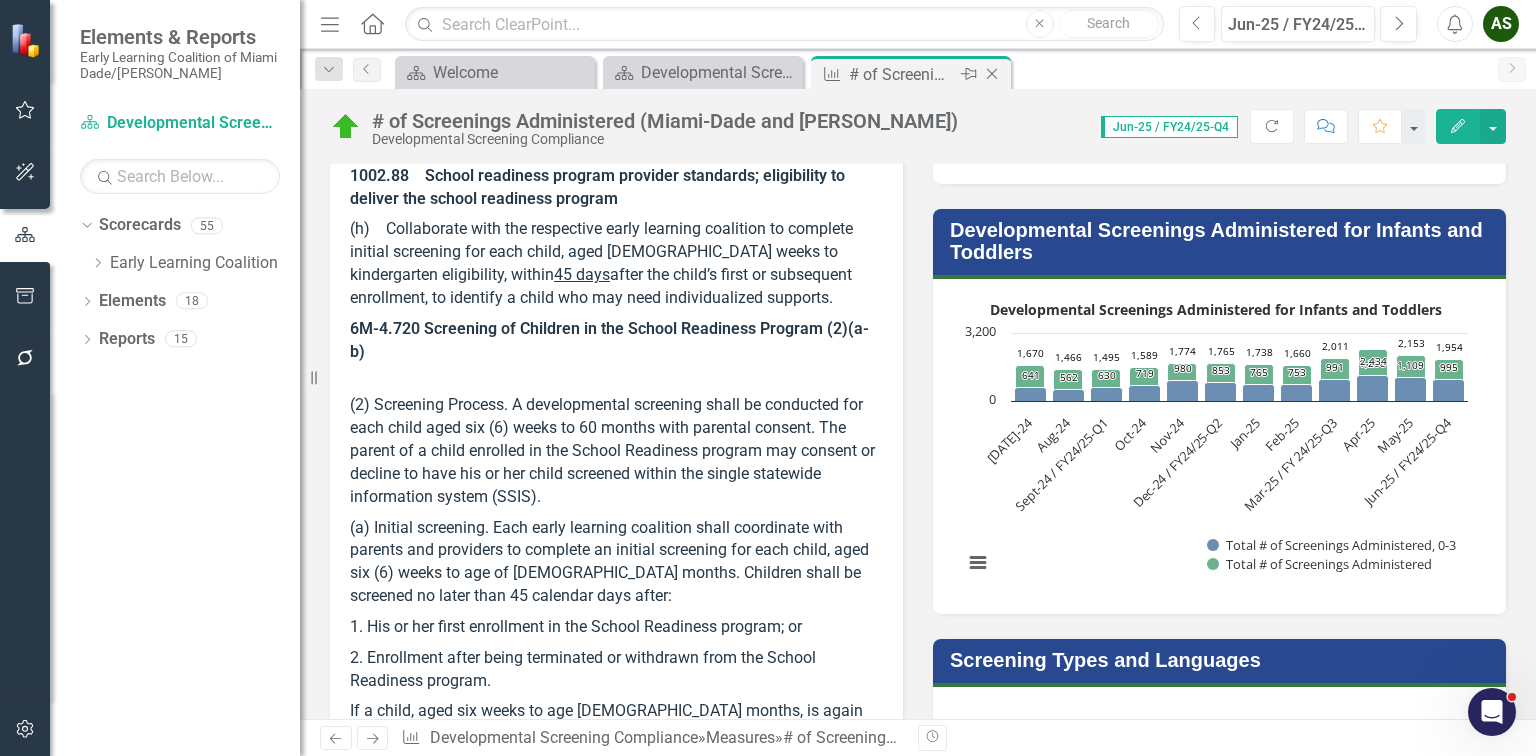 click 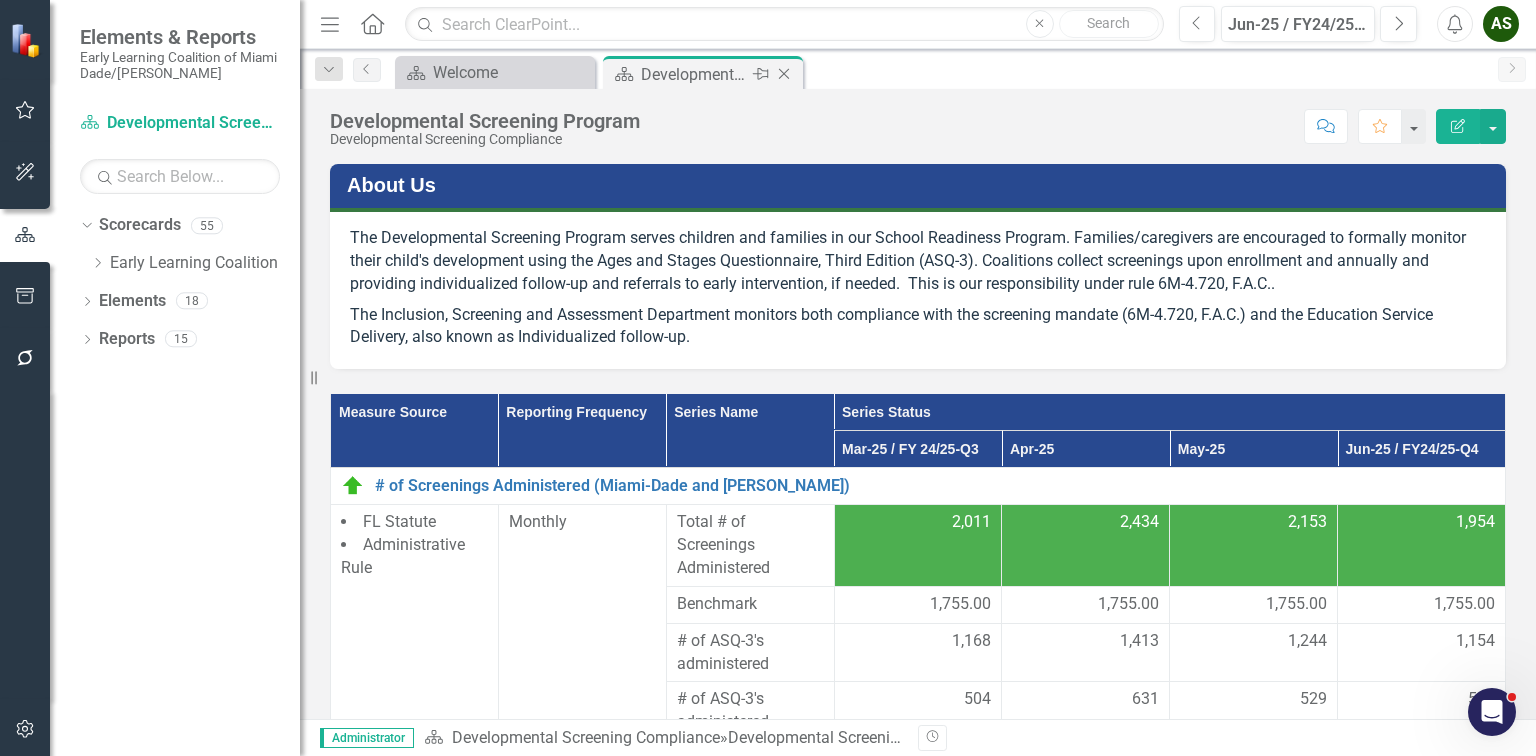 click on "Close" 